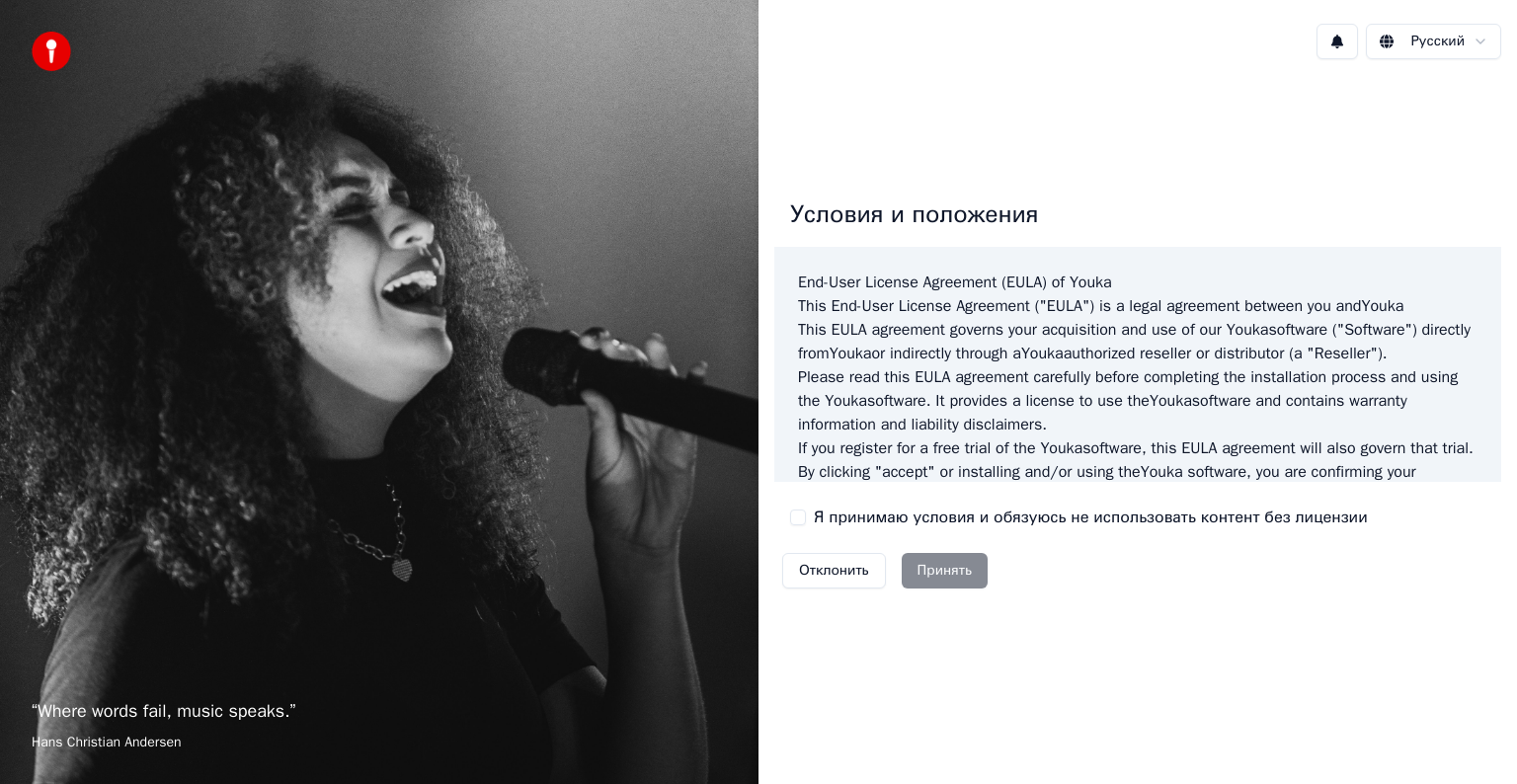 scroll, scrollTop: 0, scrollLeft: 0, axis: both 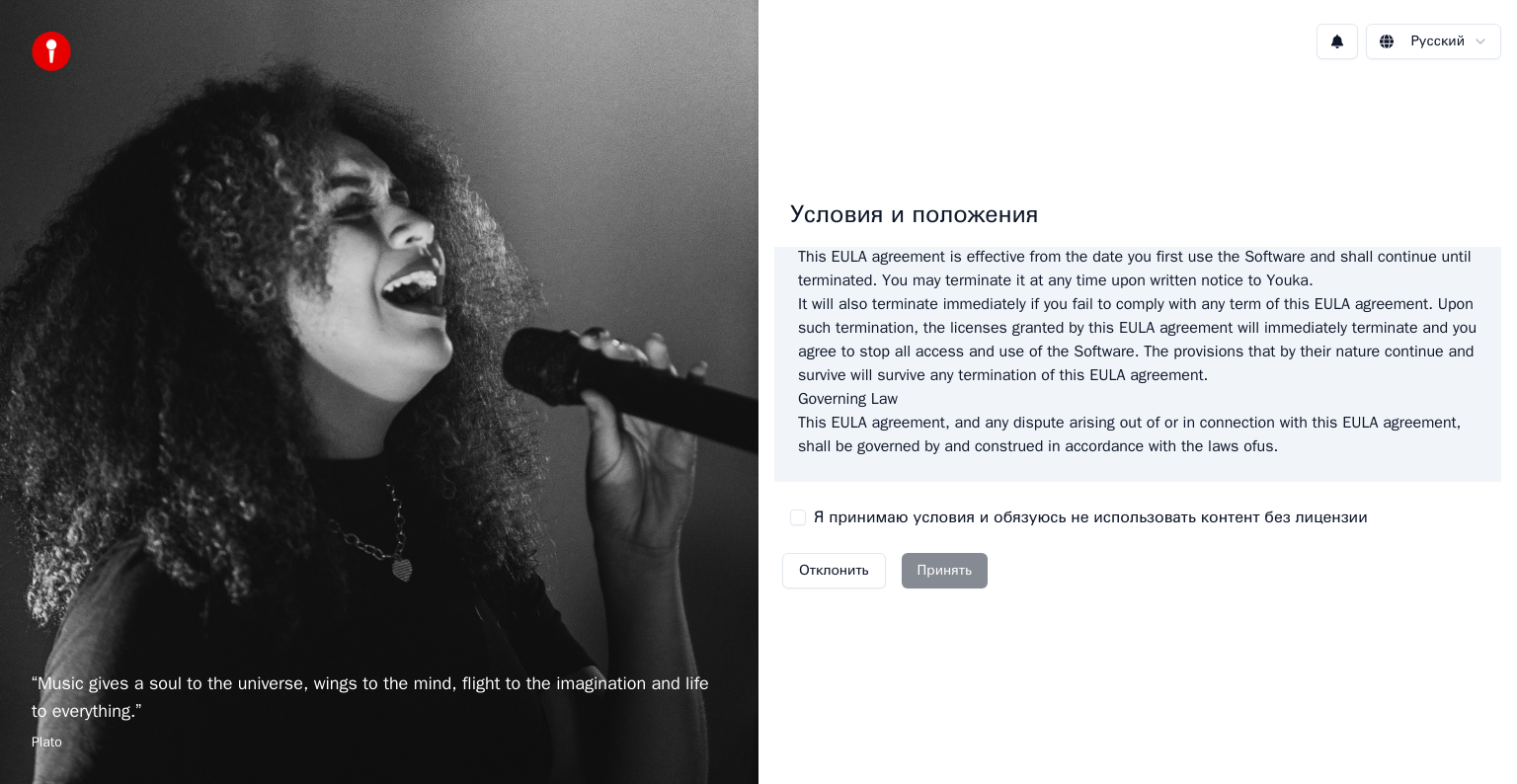 click on "Я принимаю условия и обязуюсь не использовать контент без лицензии" at bounding box center [1090, 517] 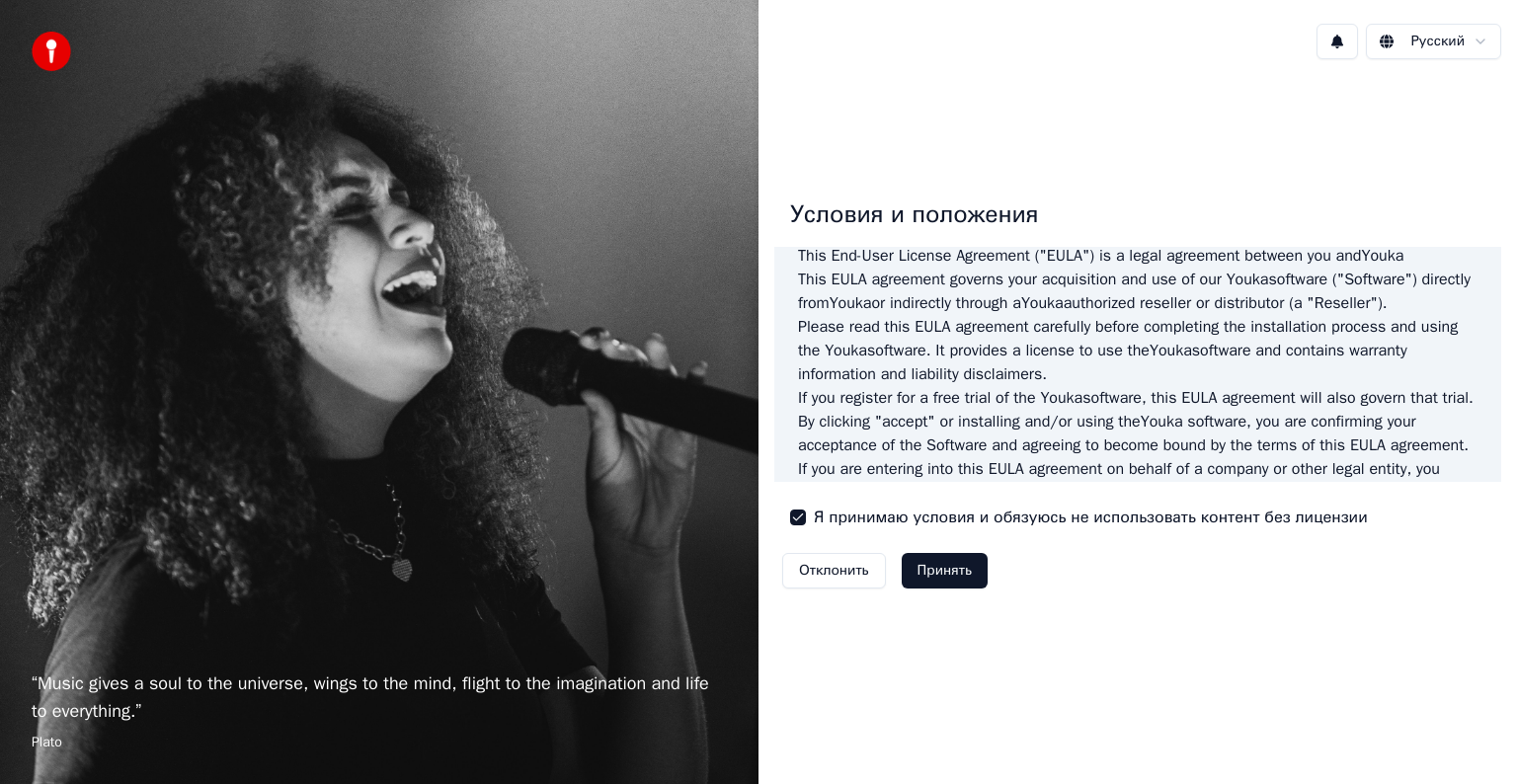 scroll, scrollTop: 99, scrollLeft: 0, axis: vertical 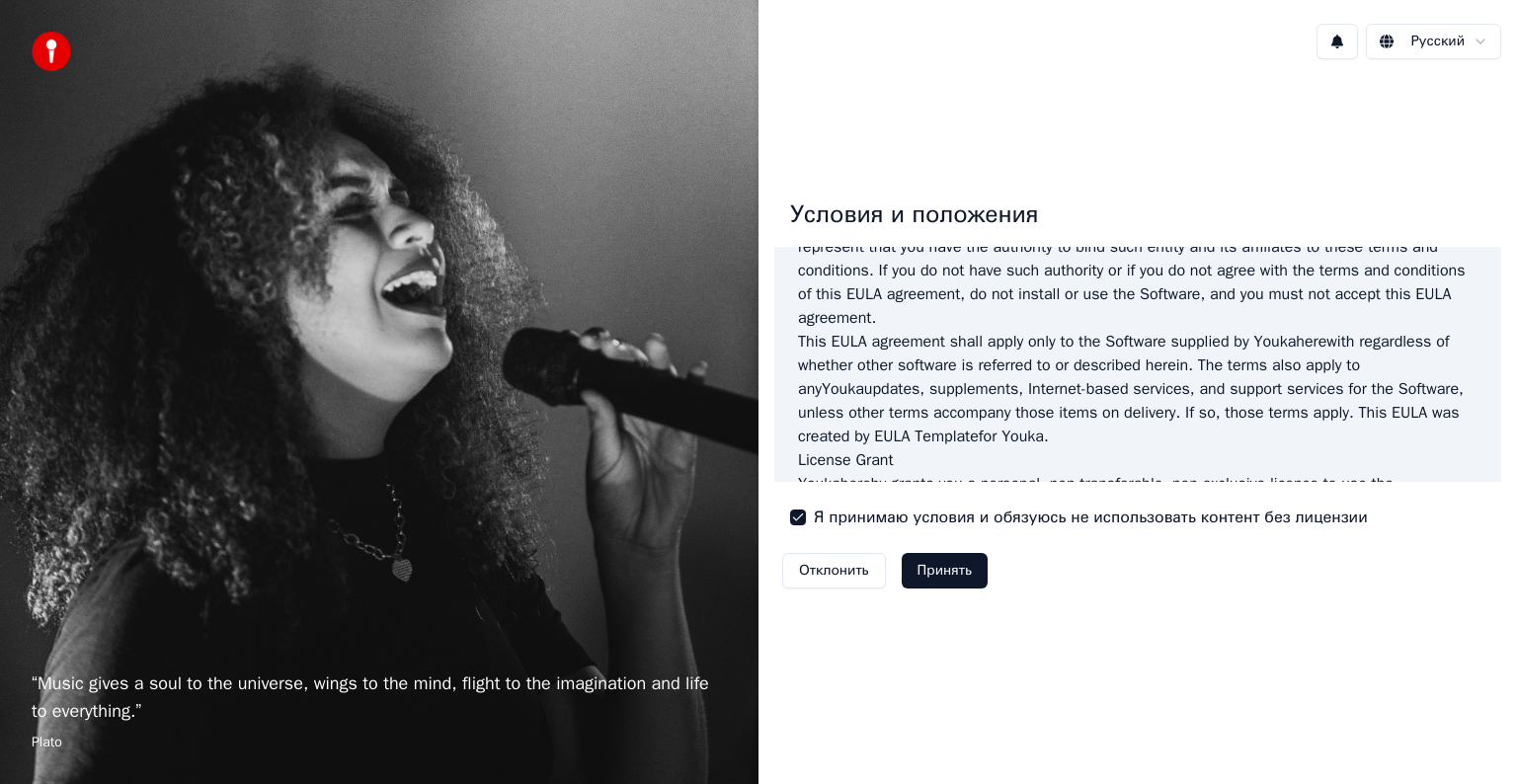 click on "Принять" at bounding box center (944, 571) 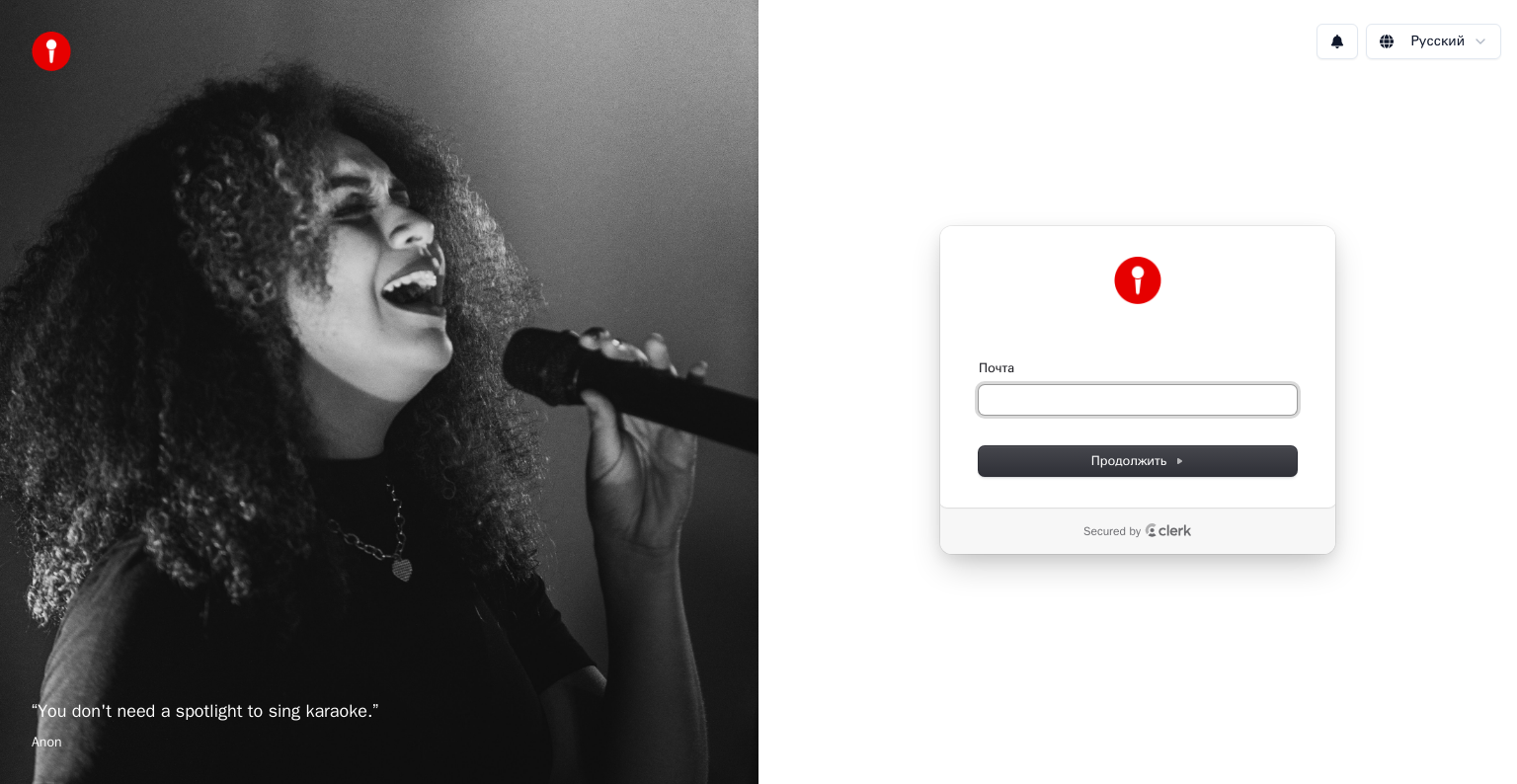 click on "Почта" at bounding box center [1138, 400] 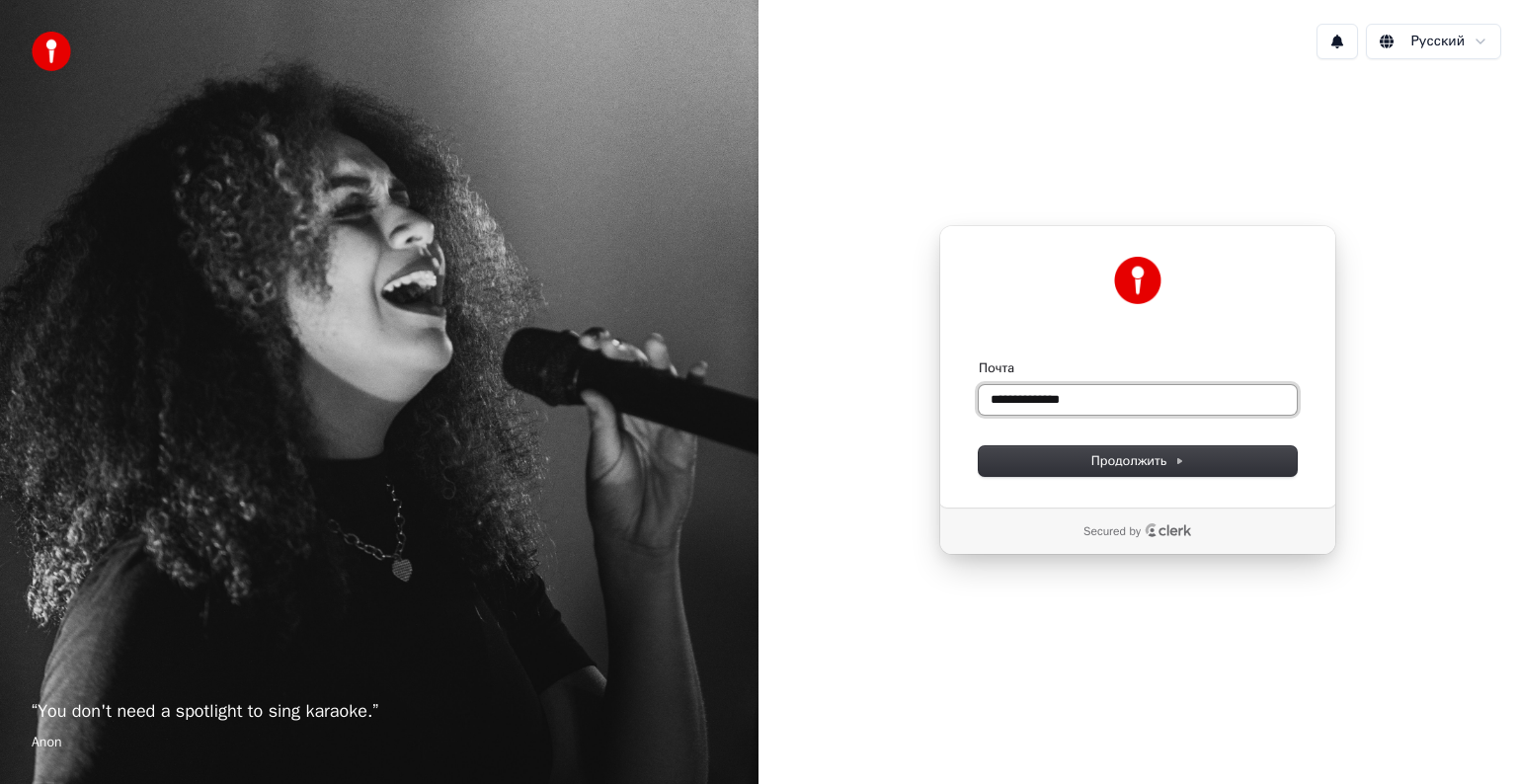 click at bounding box center [979, 359] 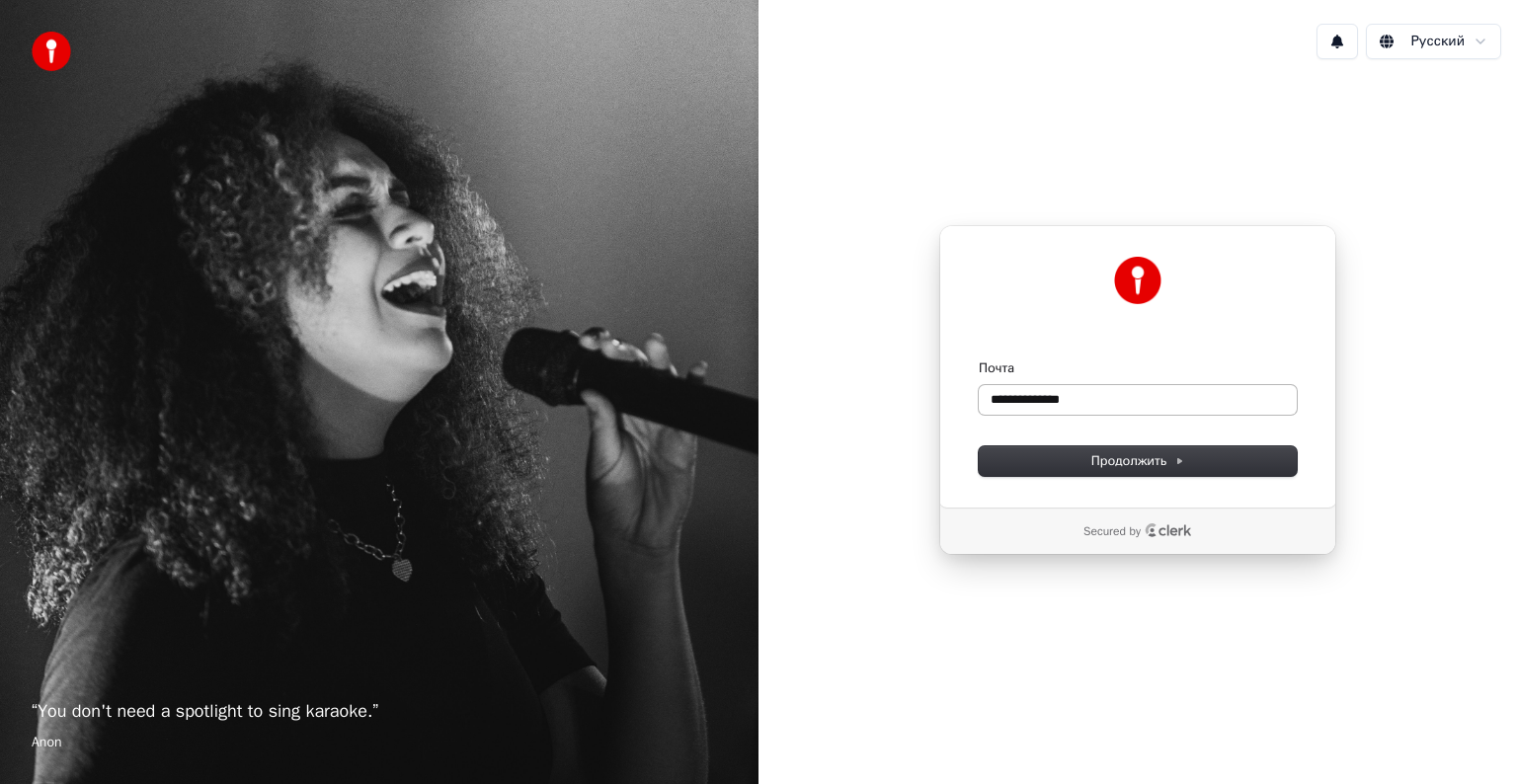 type on "**********" 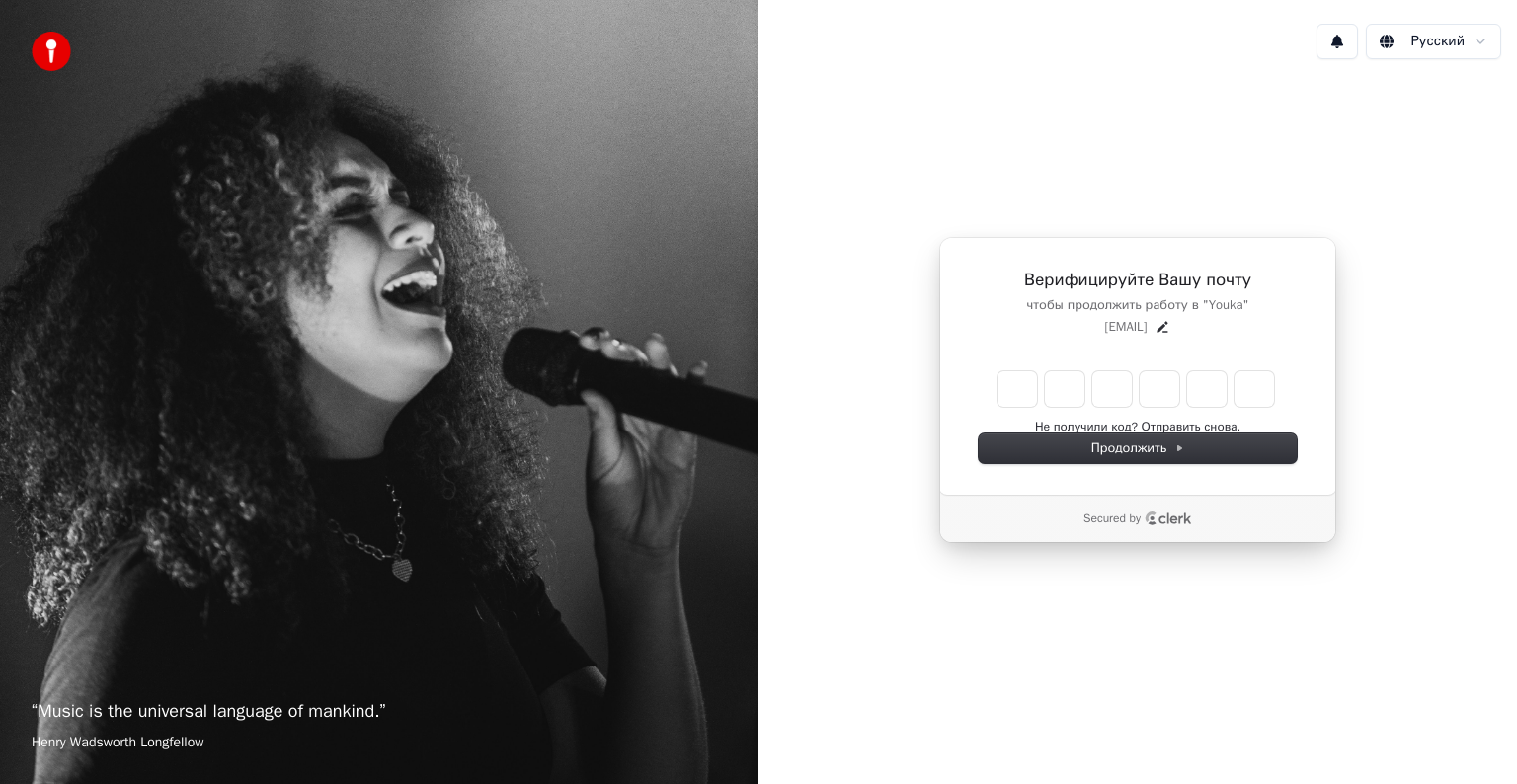 type on "*" 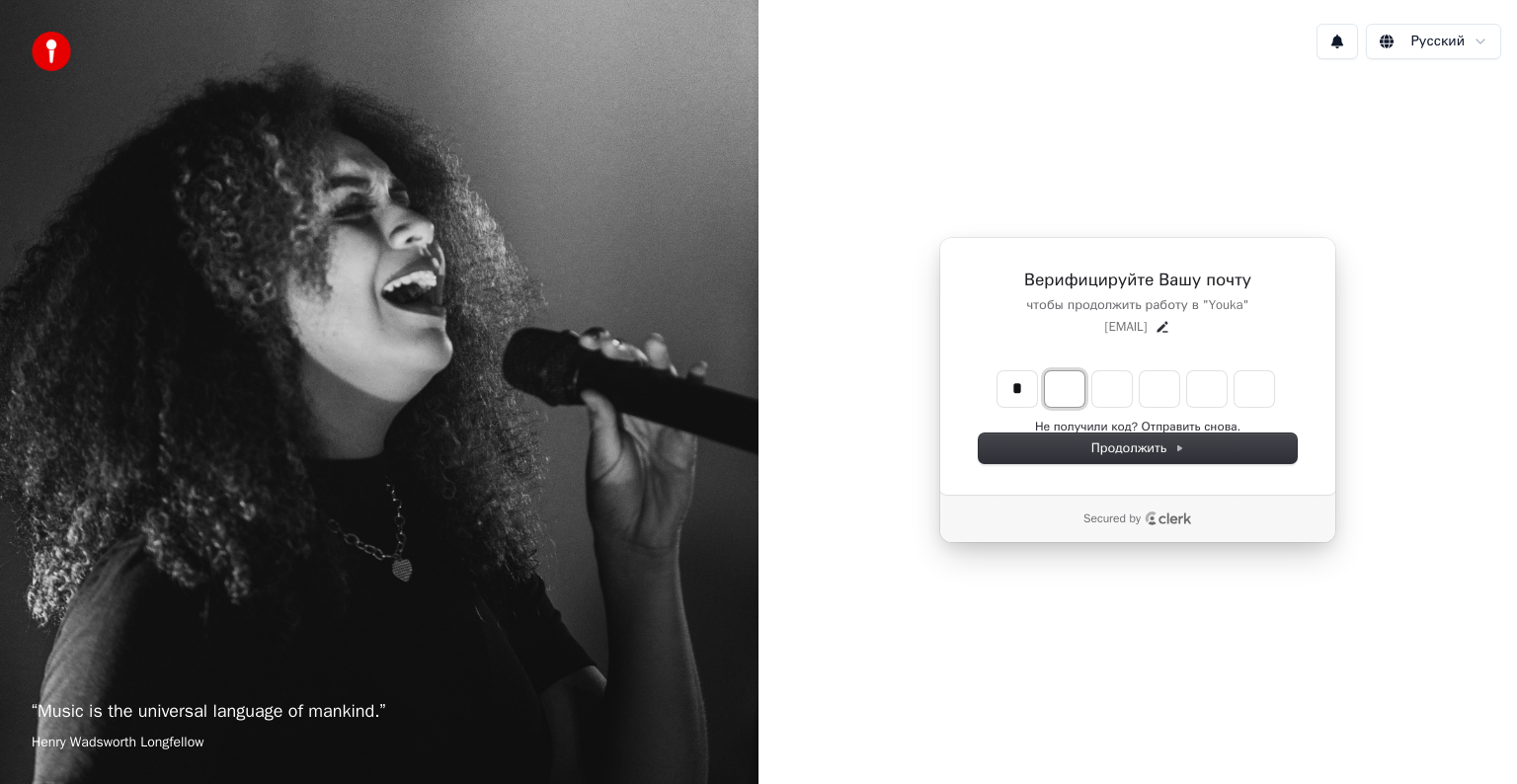 type on "*" 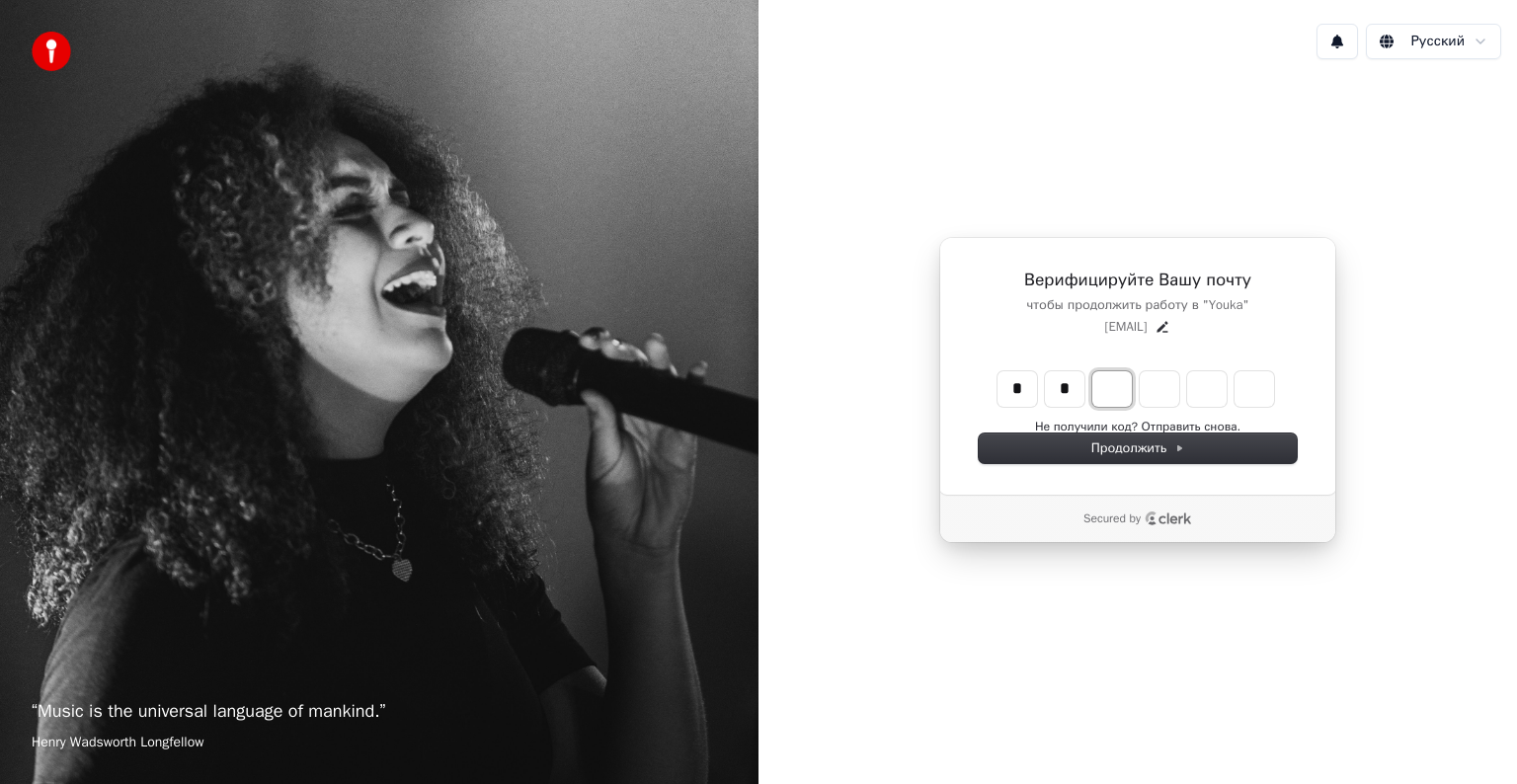 type on "**" 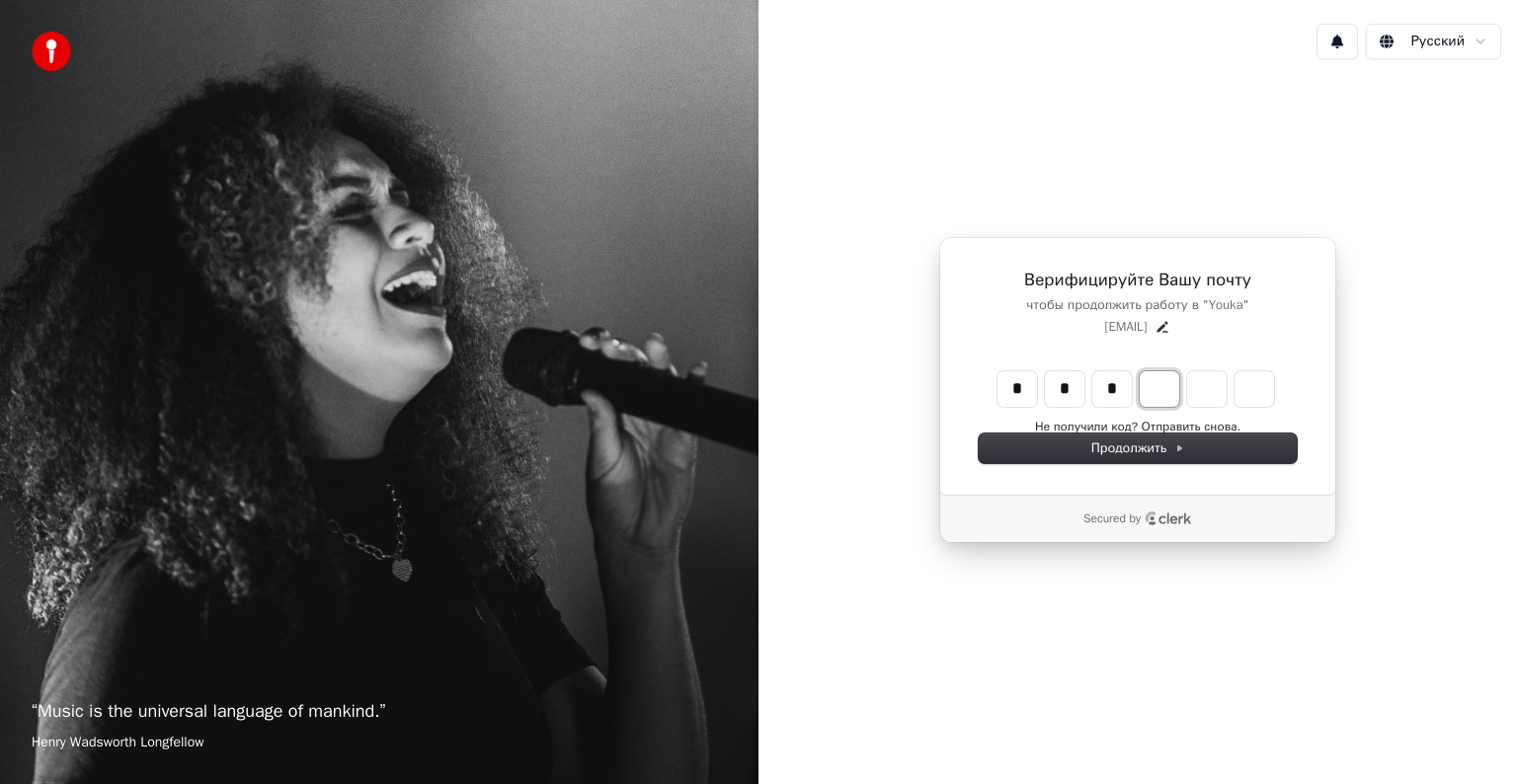 type on "***" 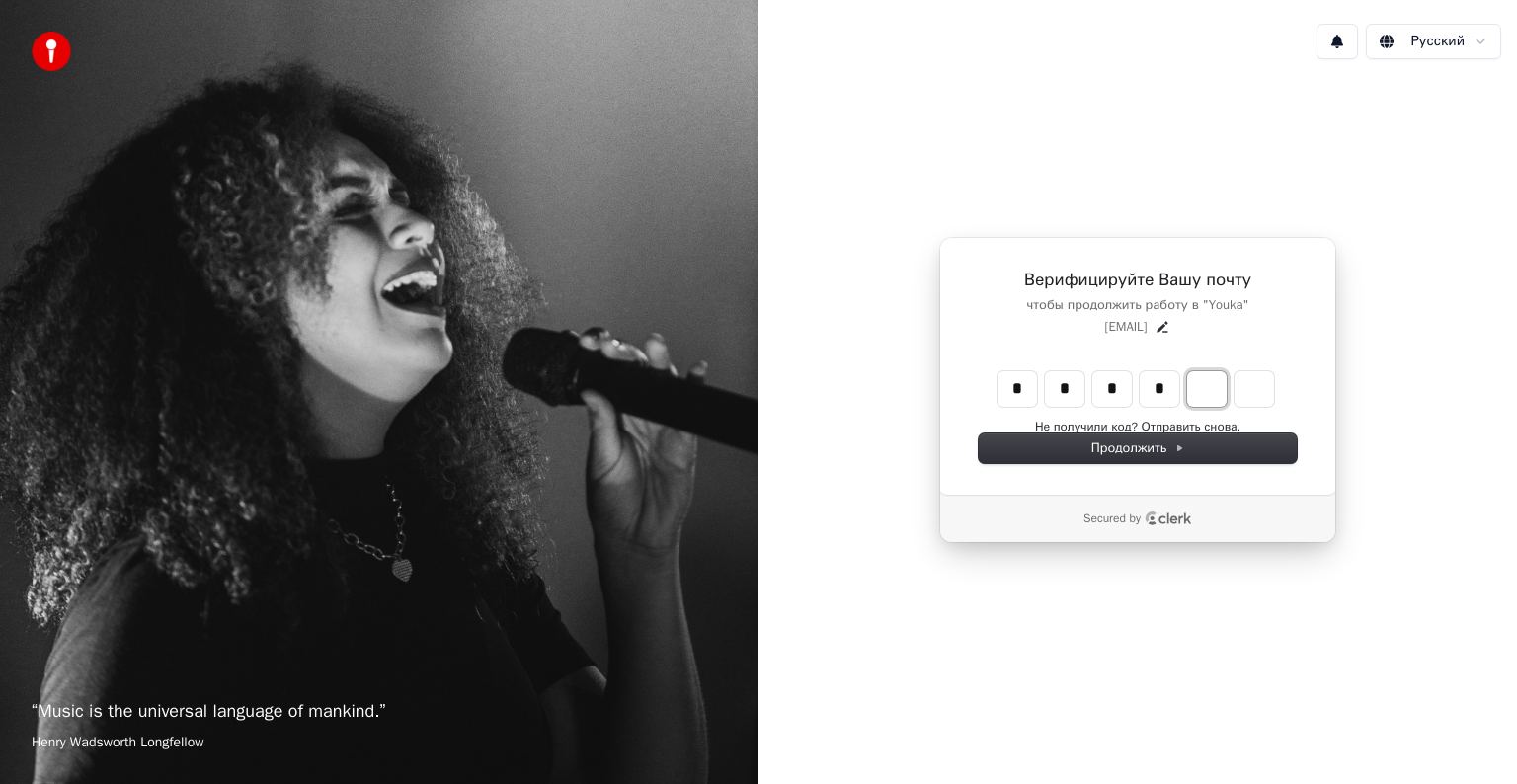 type on "****" 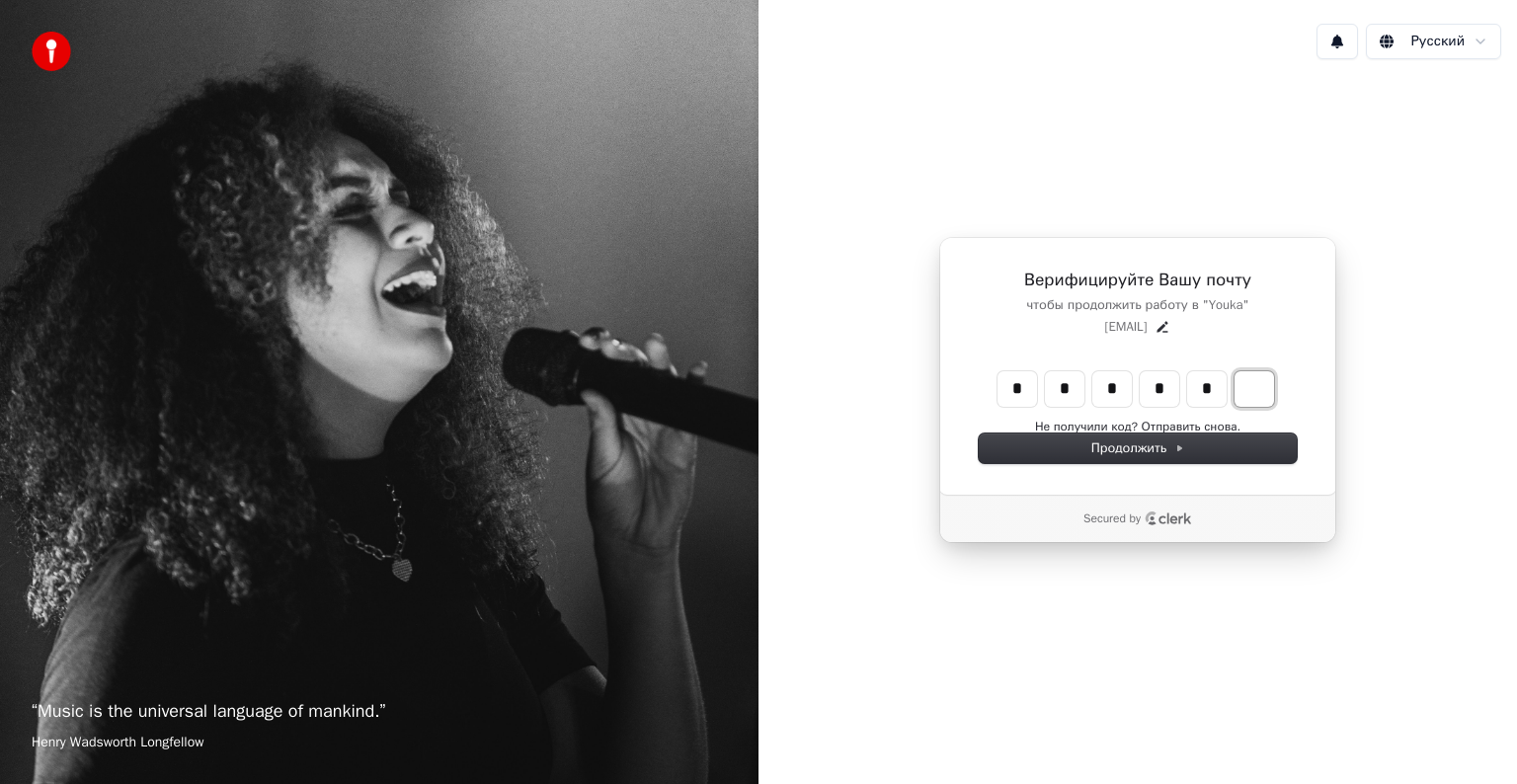 type on "******" 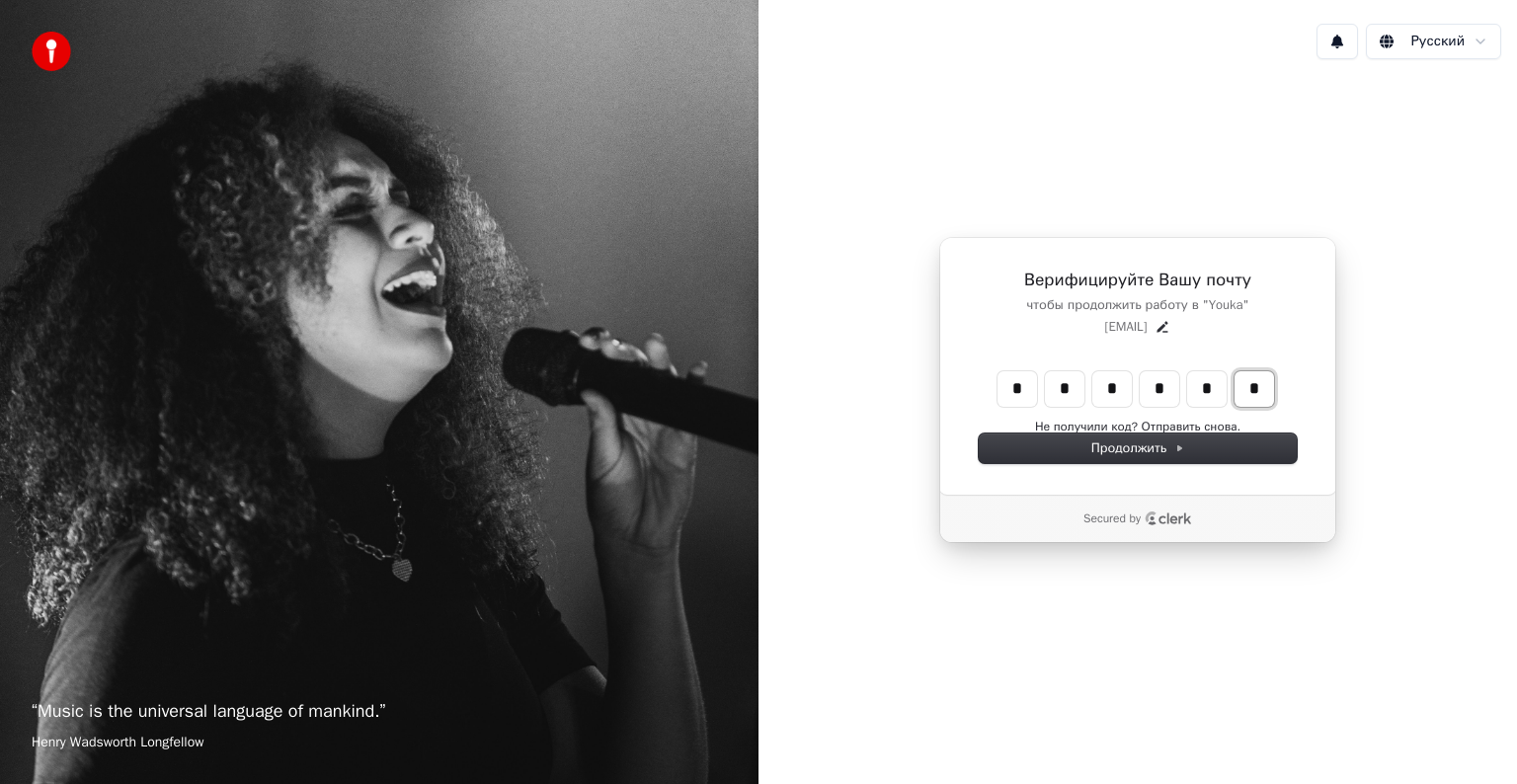 type on "*" 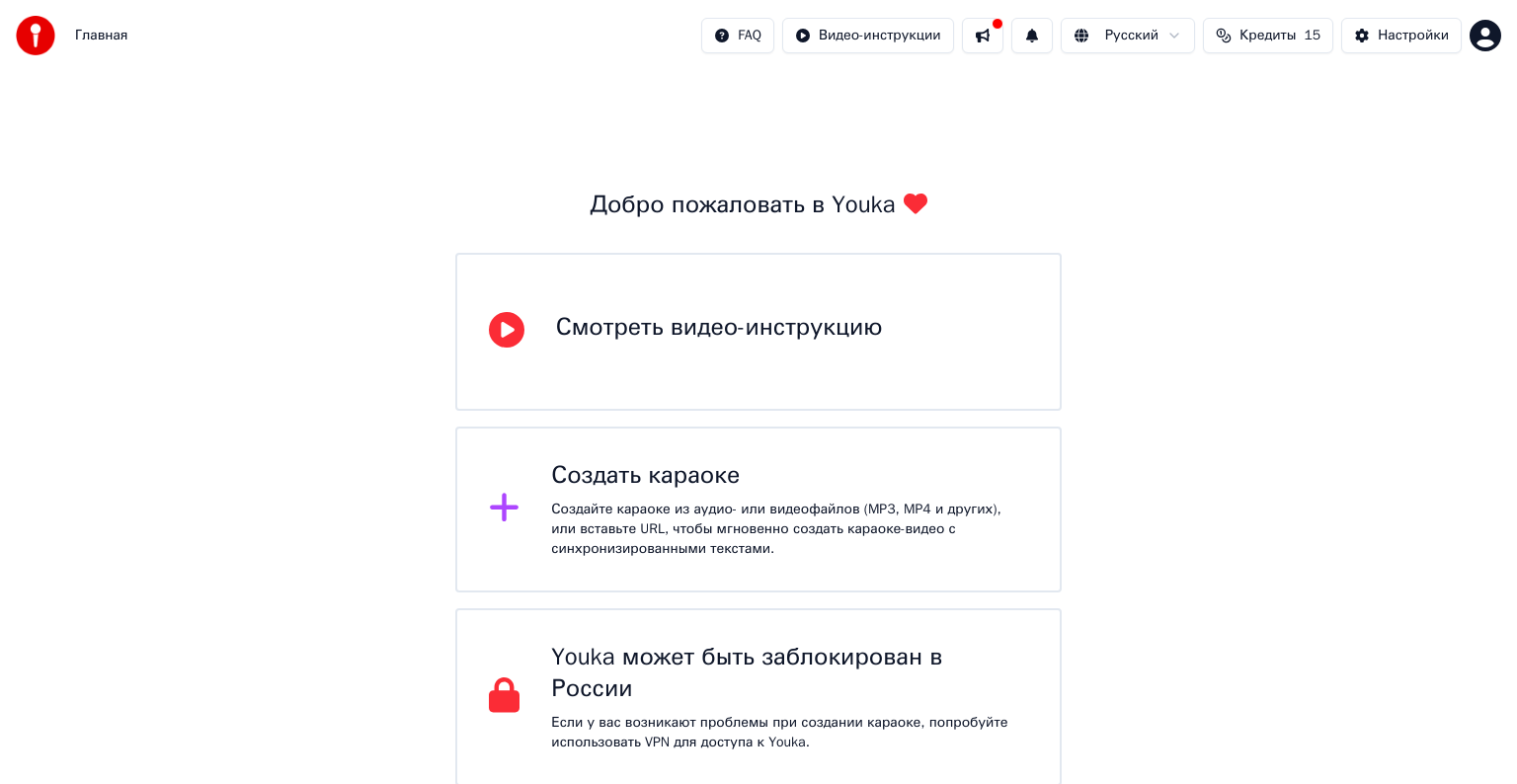 click on "Создайте караоке из аудио- или видеофайлов (MP3, MP4 и других), или вставьте URL, чтобы мгновенно создать караоке-видео с синхронизированными текстами." at bounding box center [789, 529] 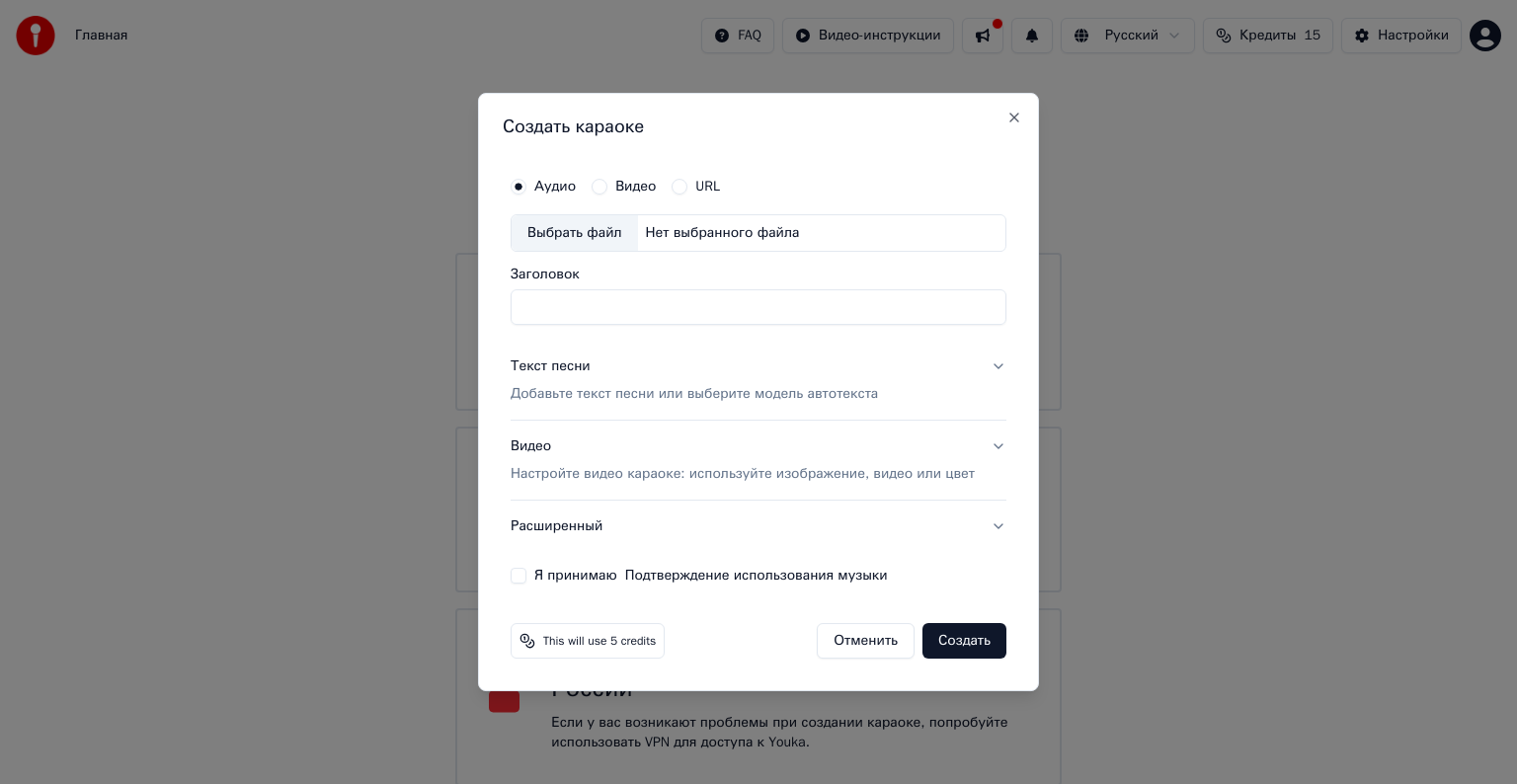 click on "Выбрать файл" at bounding box center (575, 233) 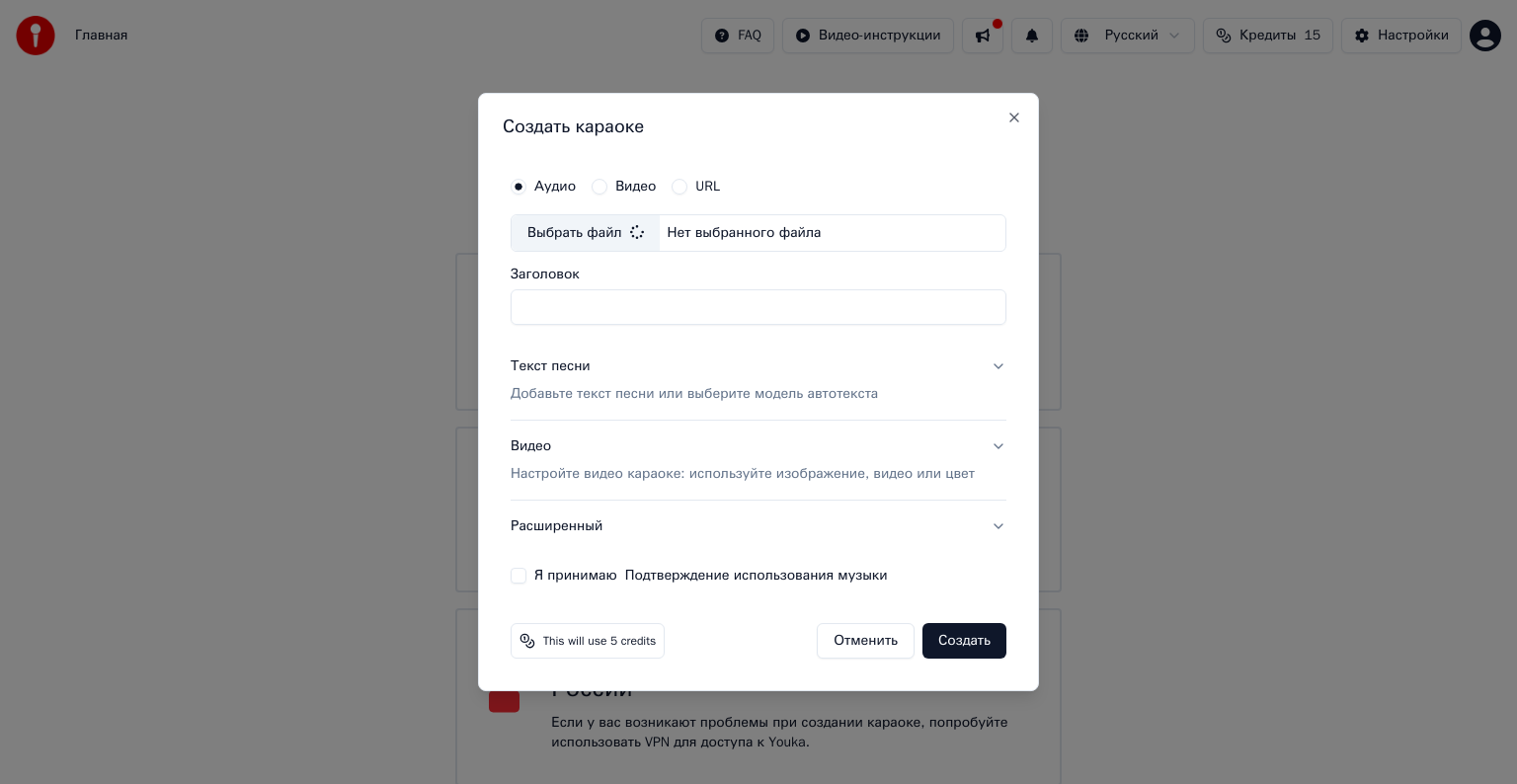 type on "**********" 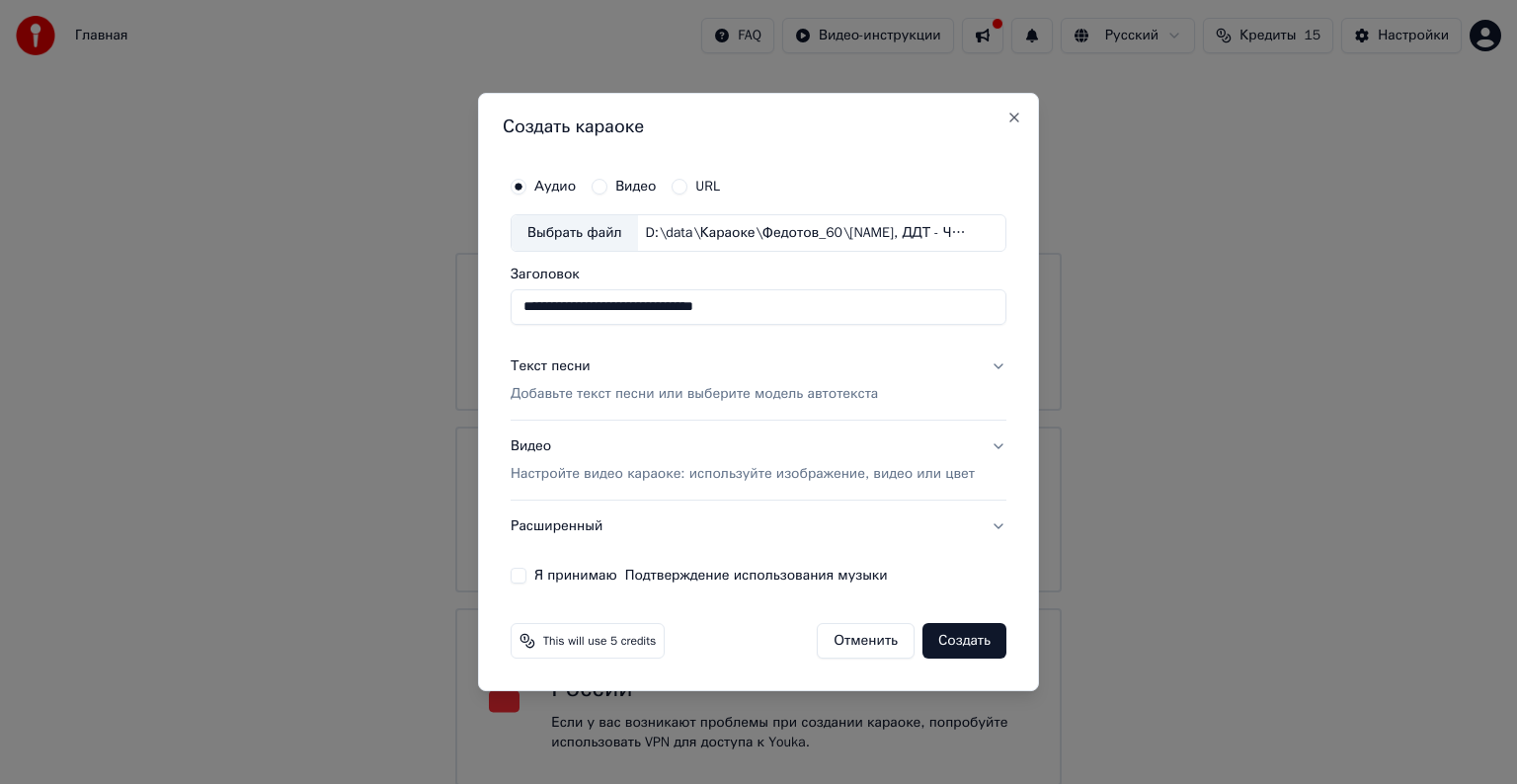 click on "Добавьте текст песни или выберите модель автотекста" at bounding box center [694, 394] 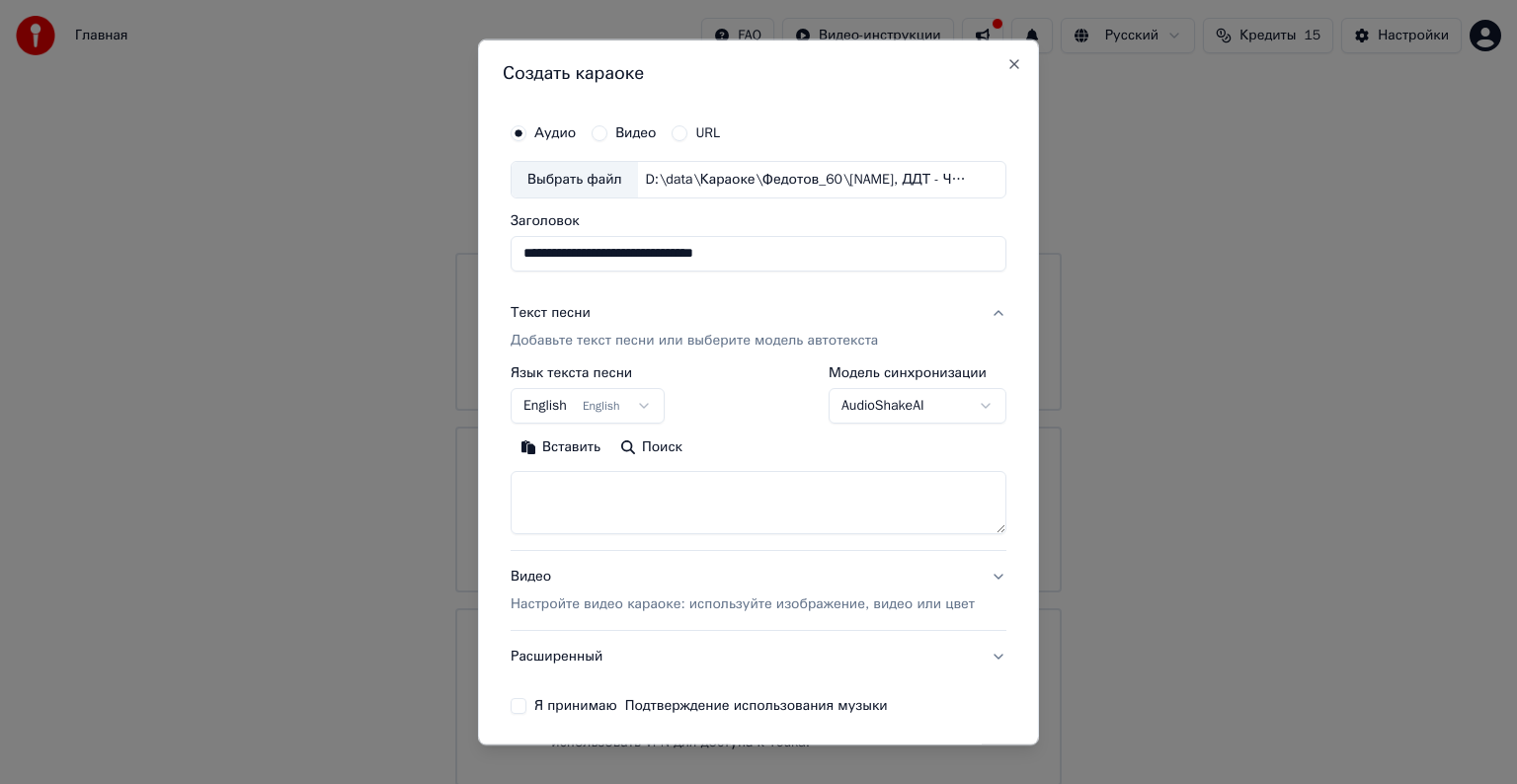 click at bounding box center (758, 503) 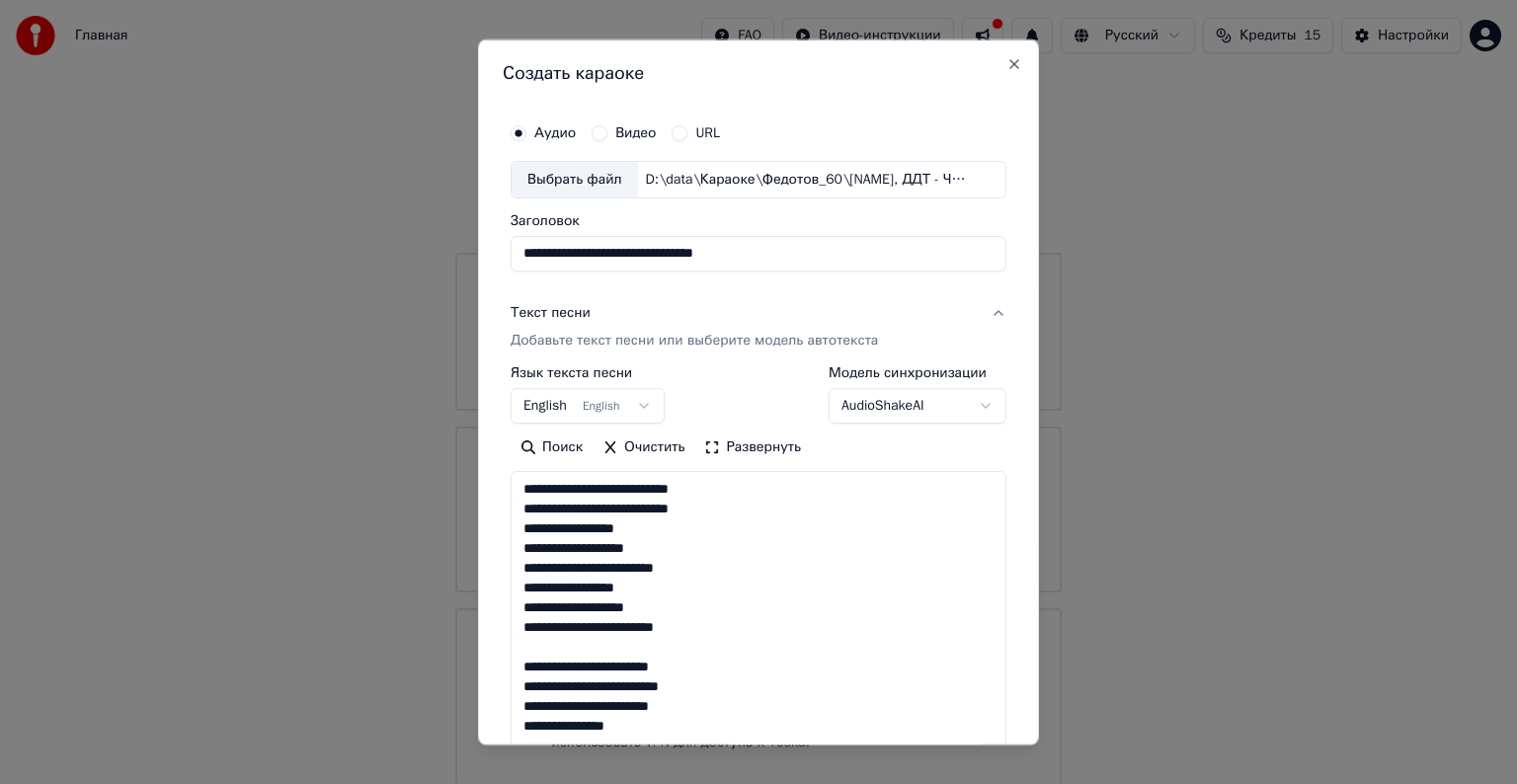 scroll, scrollTop: 1011, scrollLeft: 0, axis: vertical 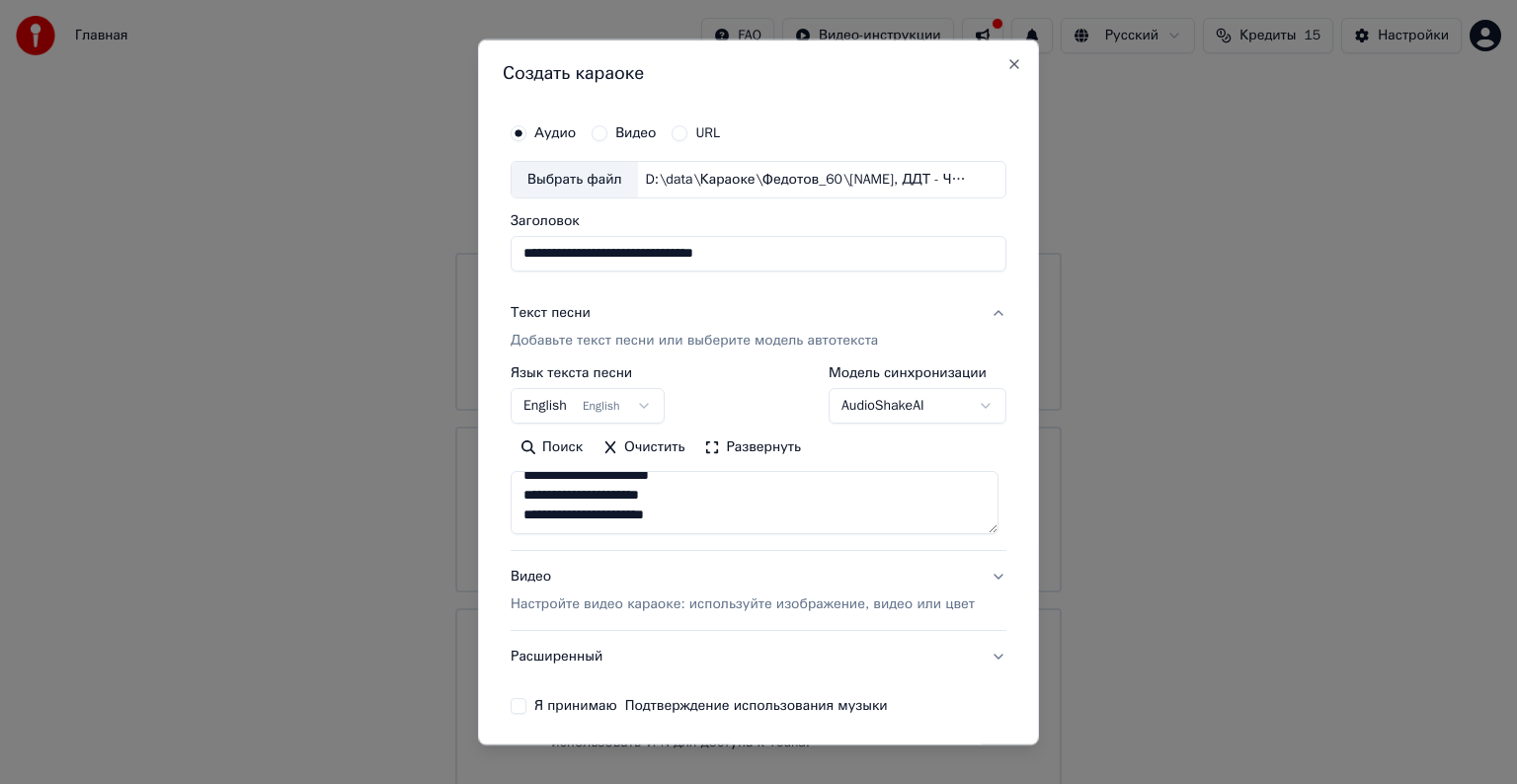 type on "**********" 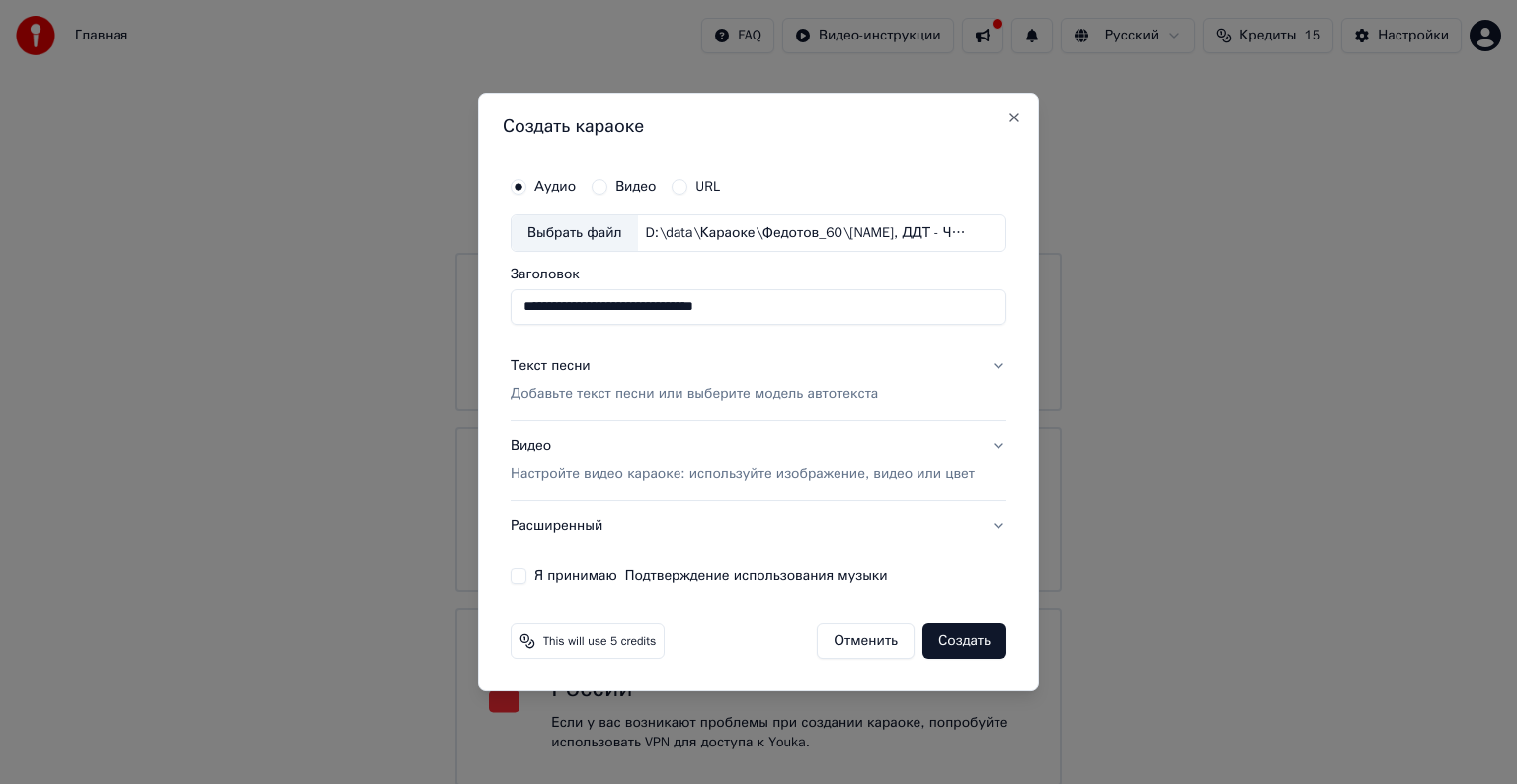 click on "Добавьте текст песни или выберите модель автотекста" at bounding box center [694, 394] 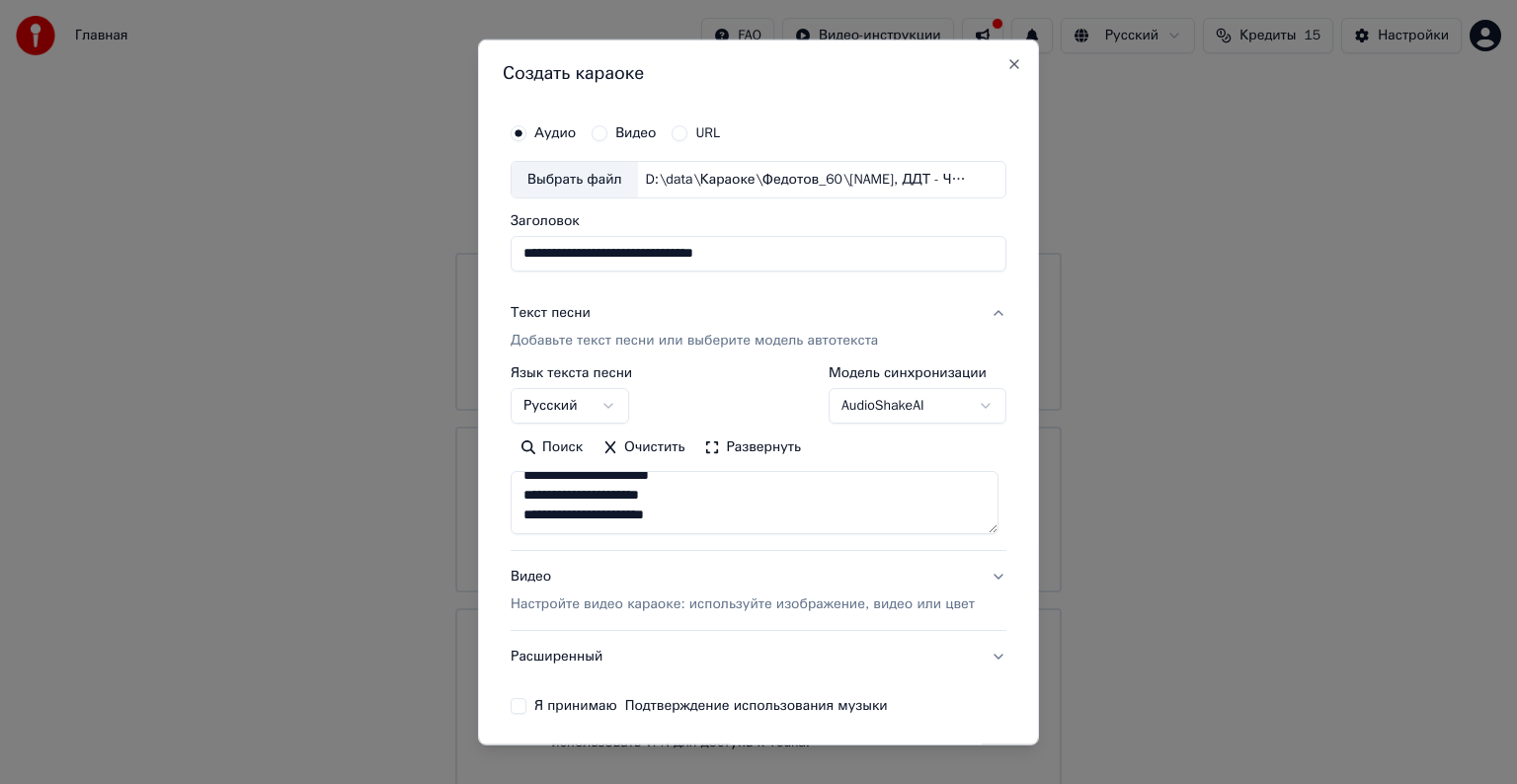 scroll, scrollTop: 987, scrollLeft: 0, axis: vertical 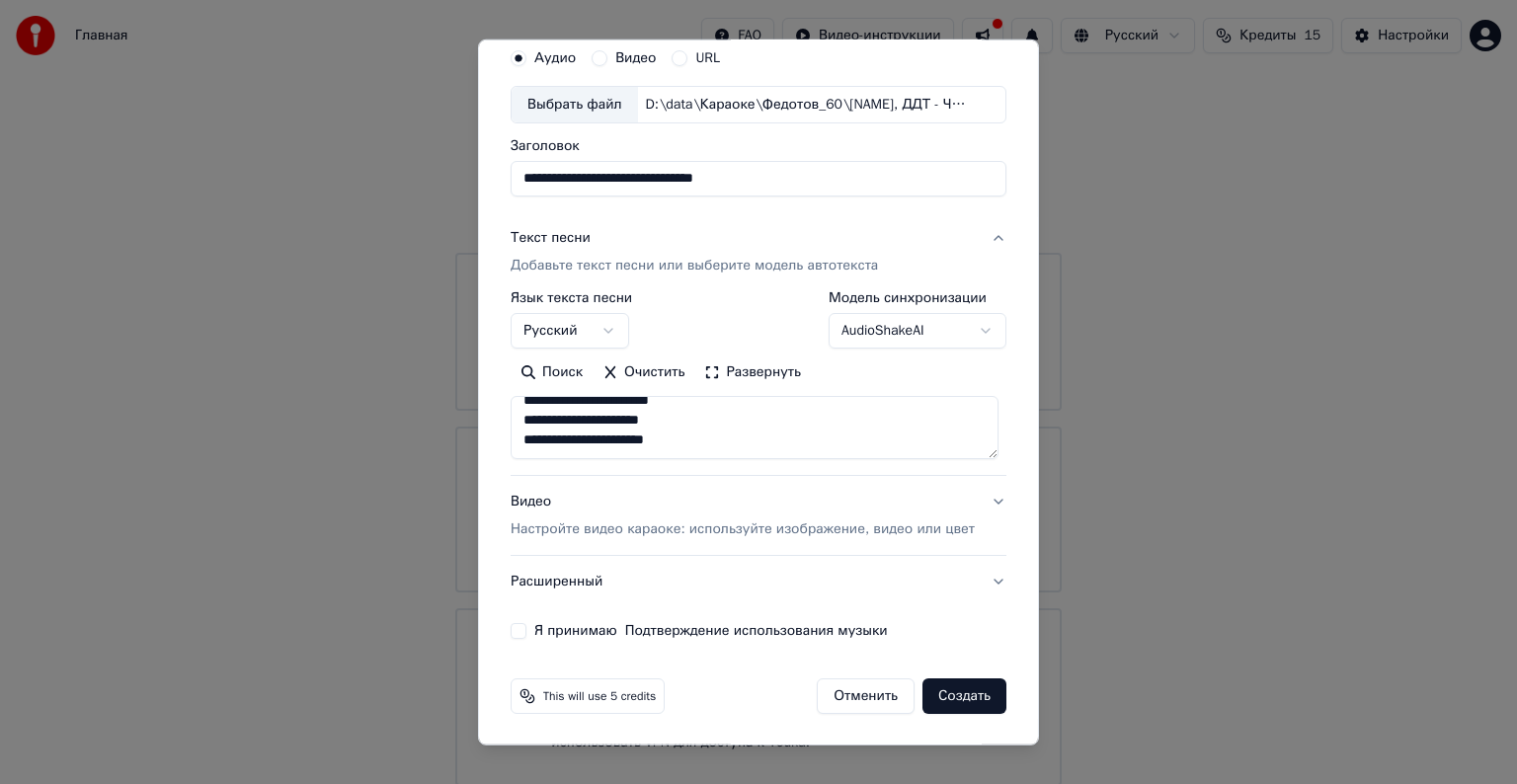 click on "Я принимаю   Подтверждение использования музыки" at bounding box center [519, 631] 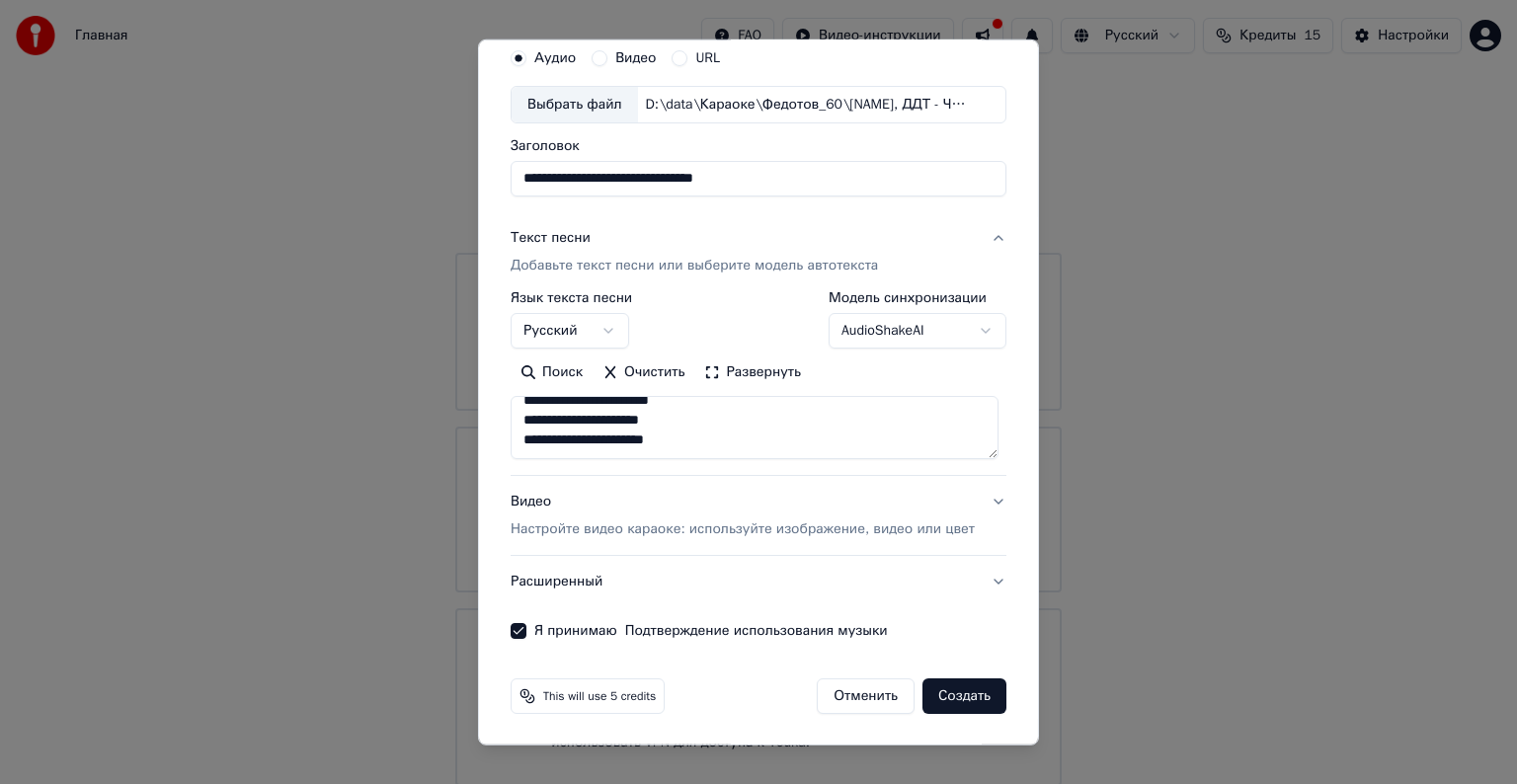 click on "Создать" at bounding box center [964, 696] 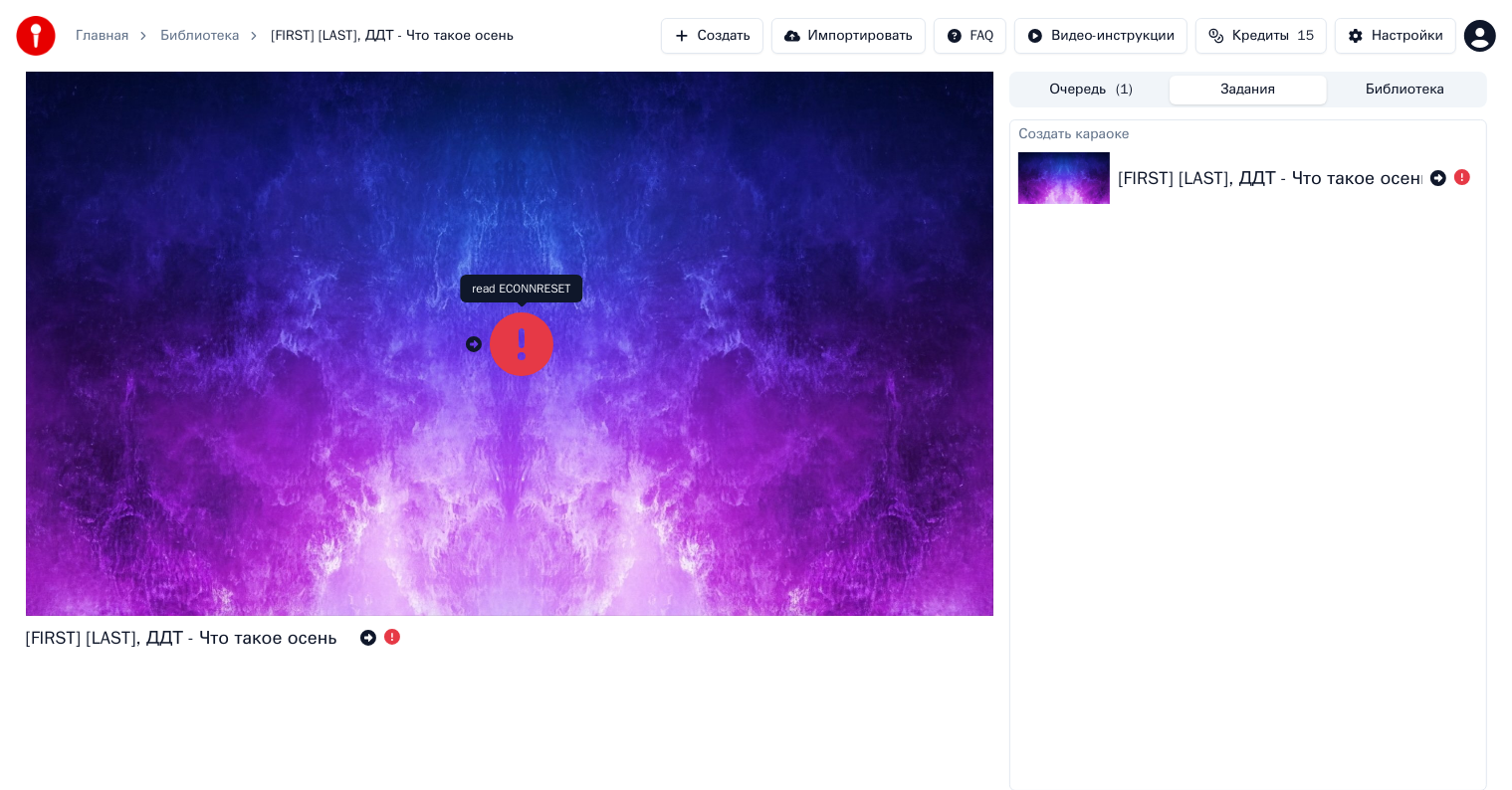 click 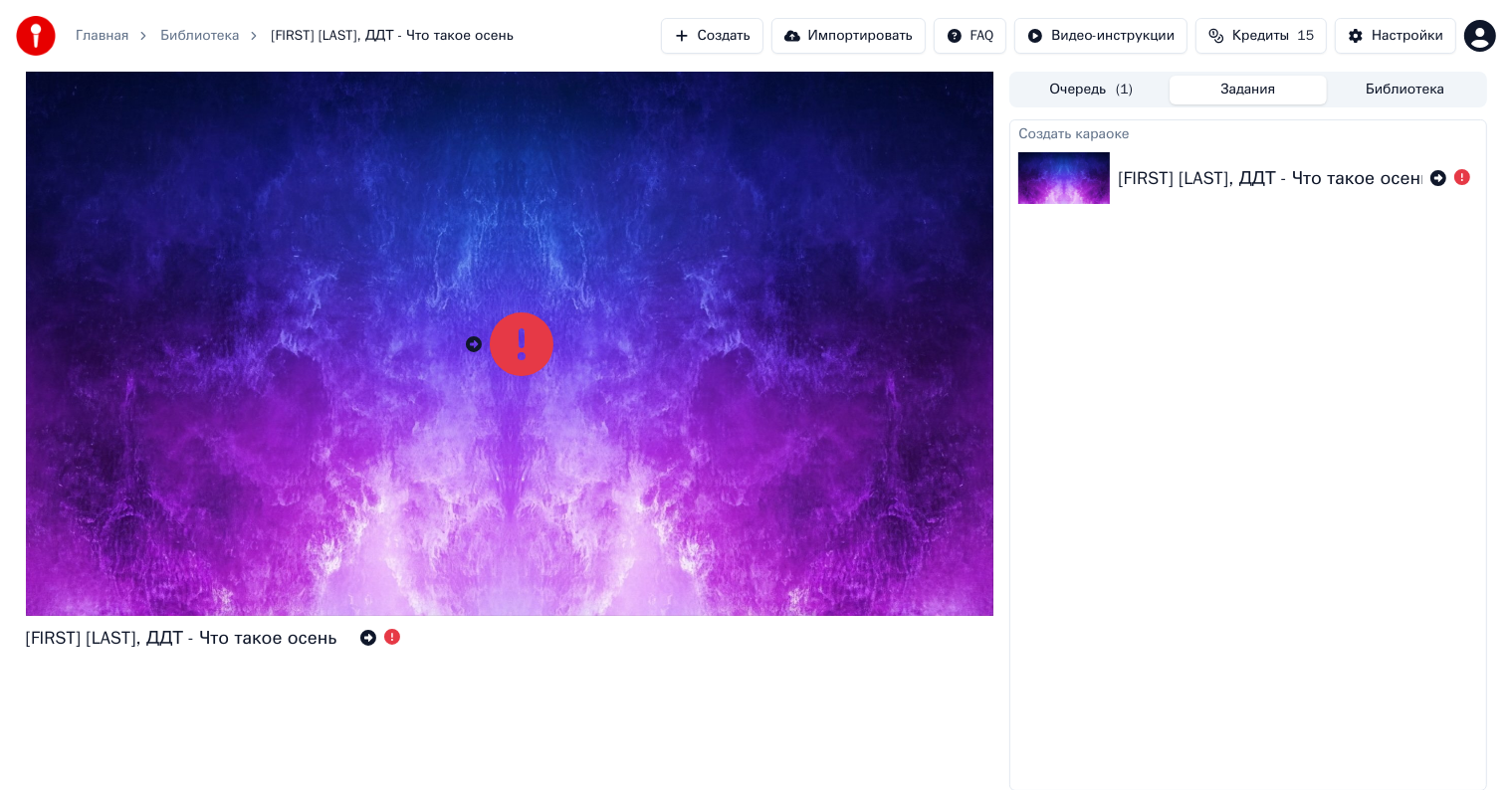 click on "Очередь ( 1 )" at bounding box center (1091, 90) 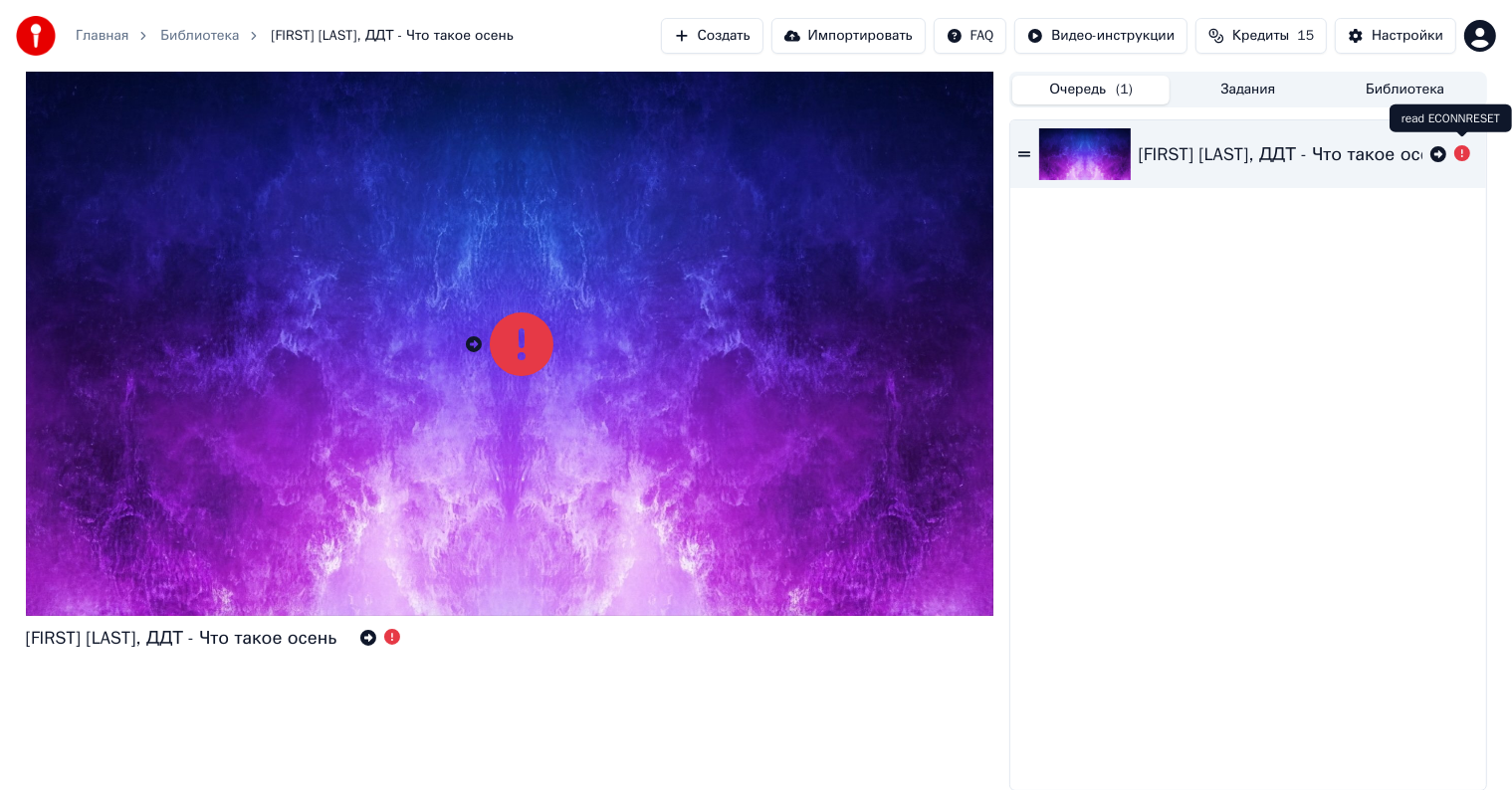 click 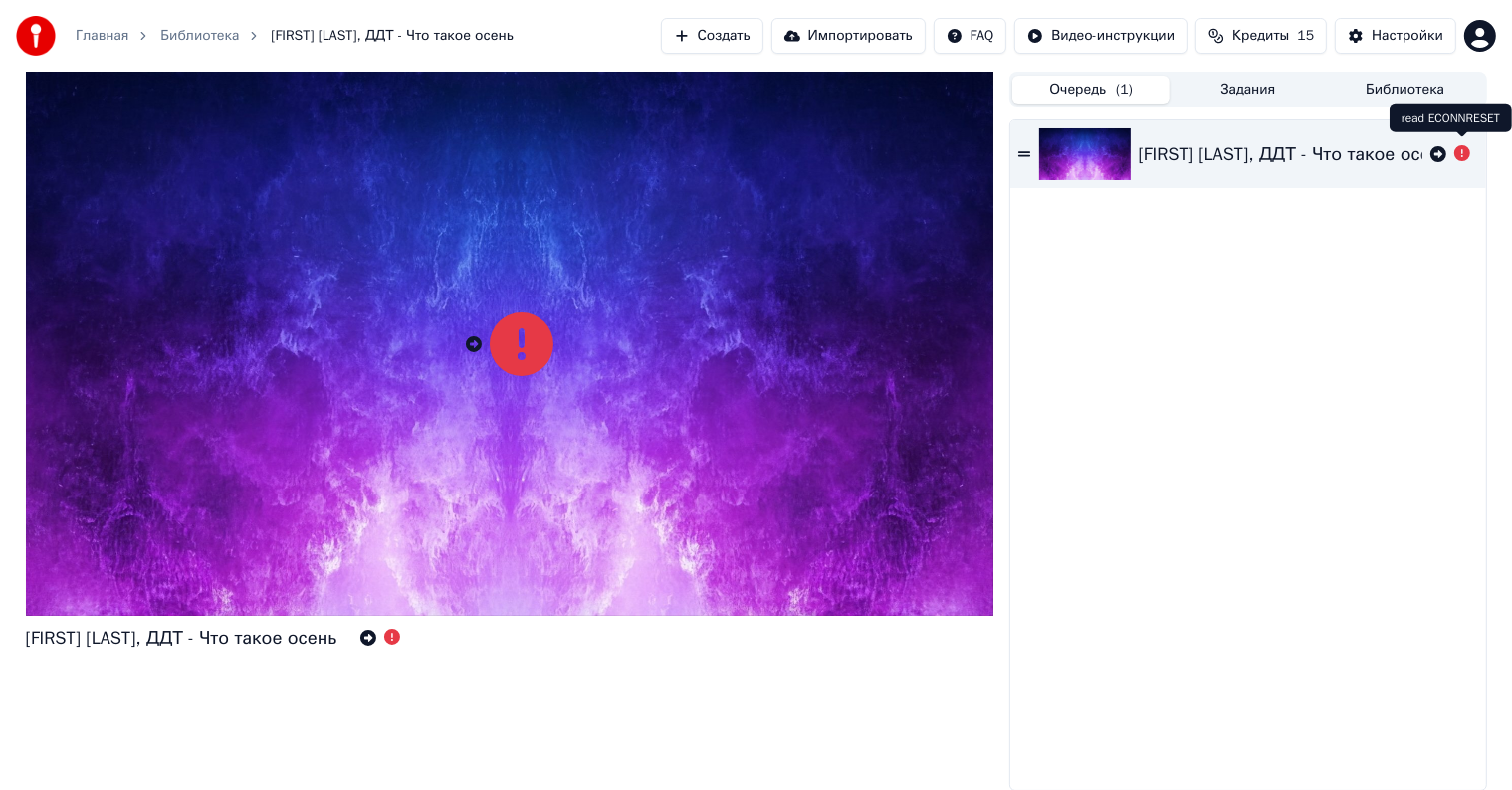 click 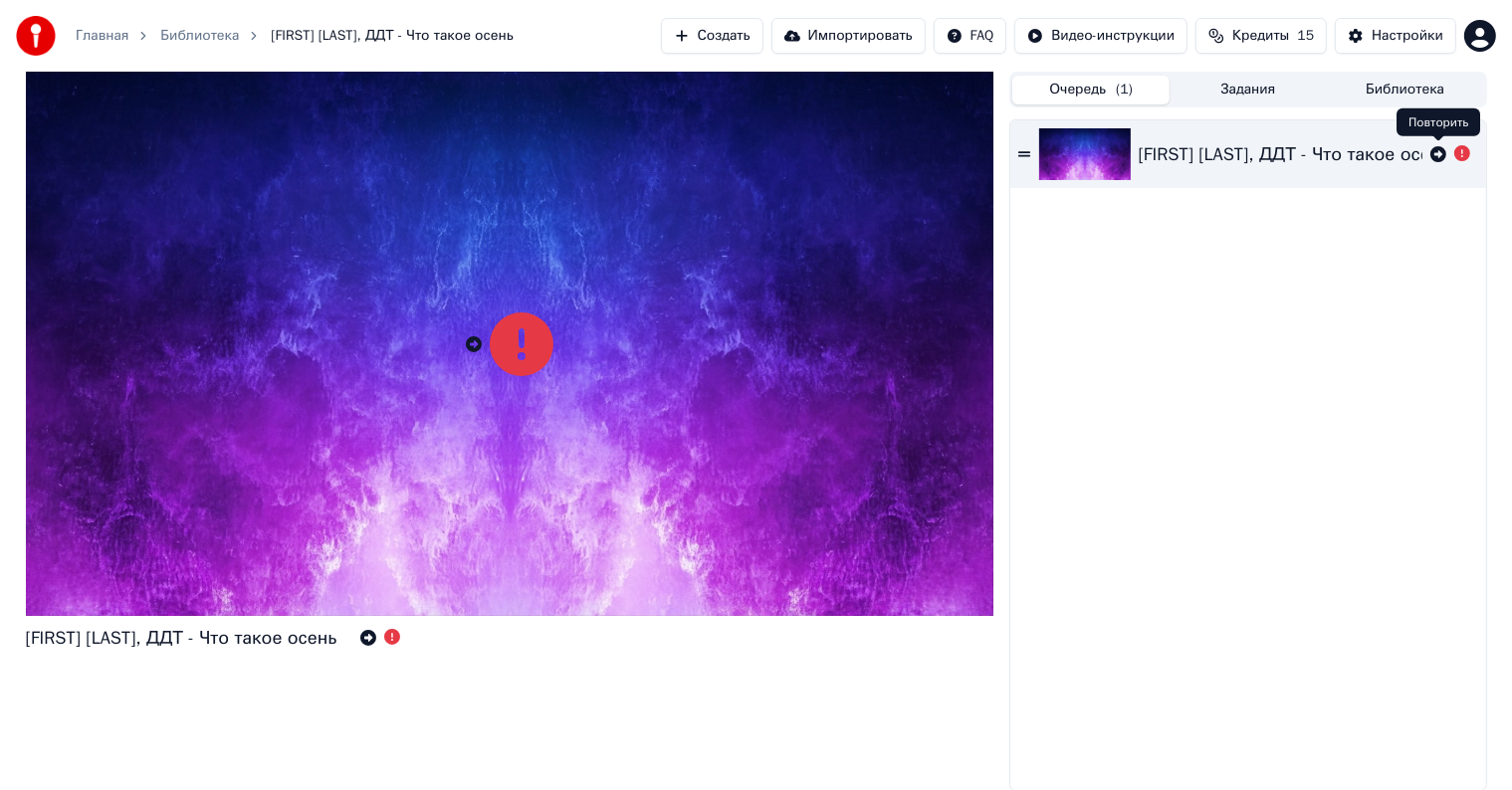 click 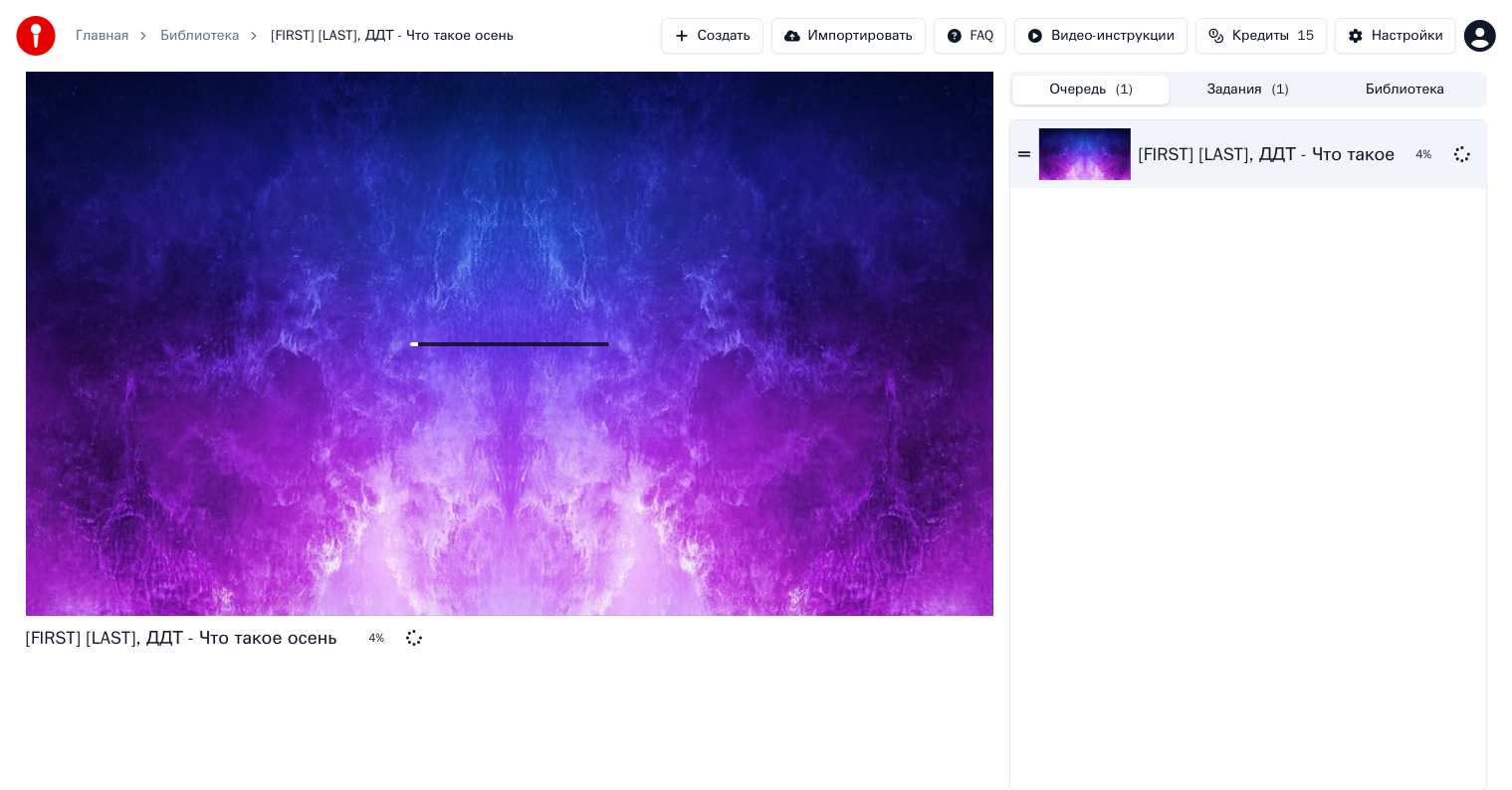 click on "[NAME], ДДТ - Что такое осень 4 %" at bounding box center [1247, 455] 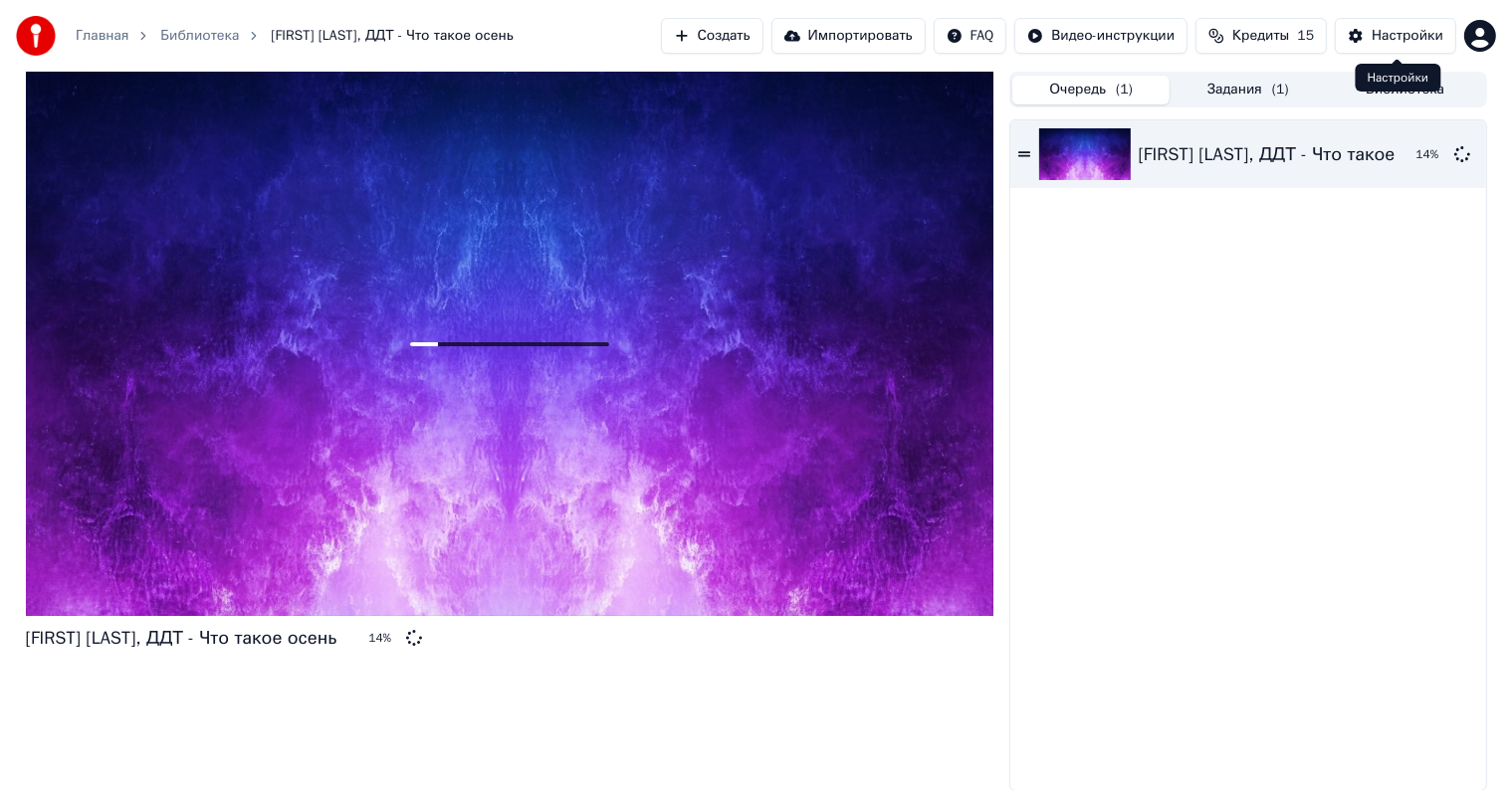 click on "Настройки" at bounding box center (1407, 36) 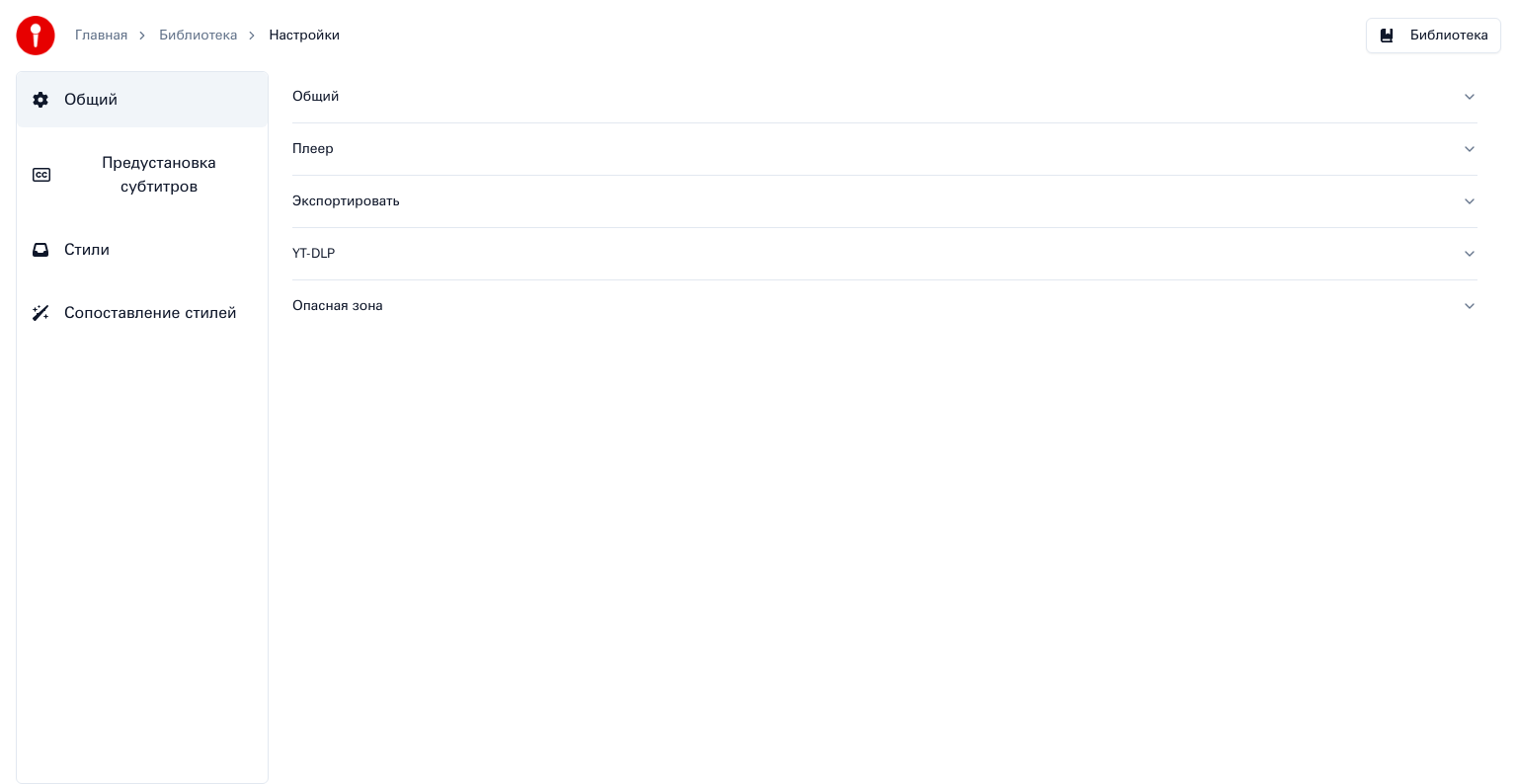 click on "Библиотека" at bounding box center (1433, 36) 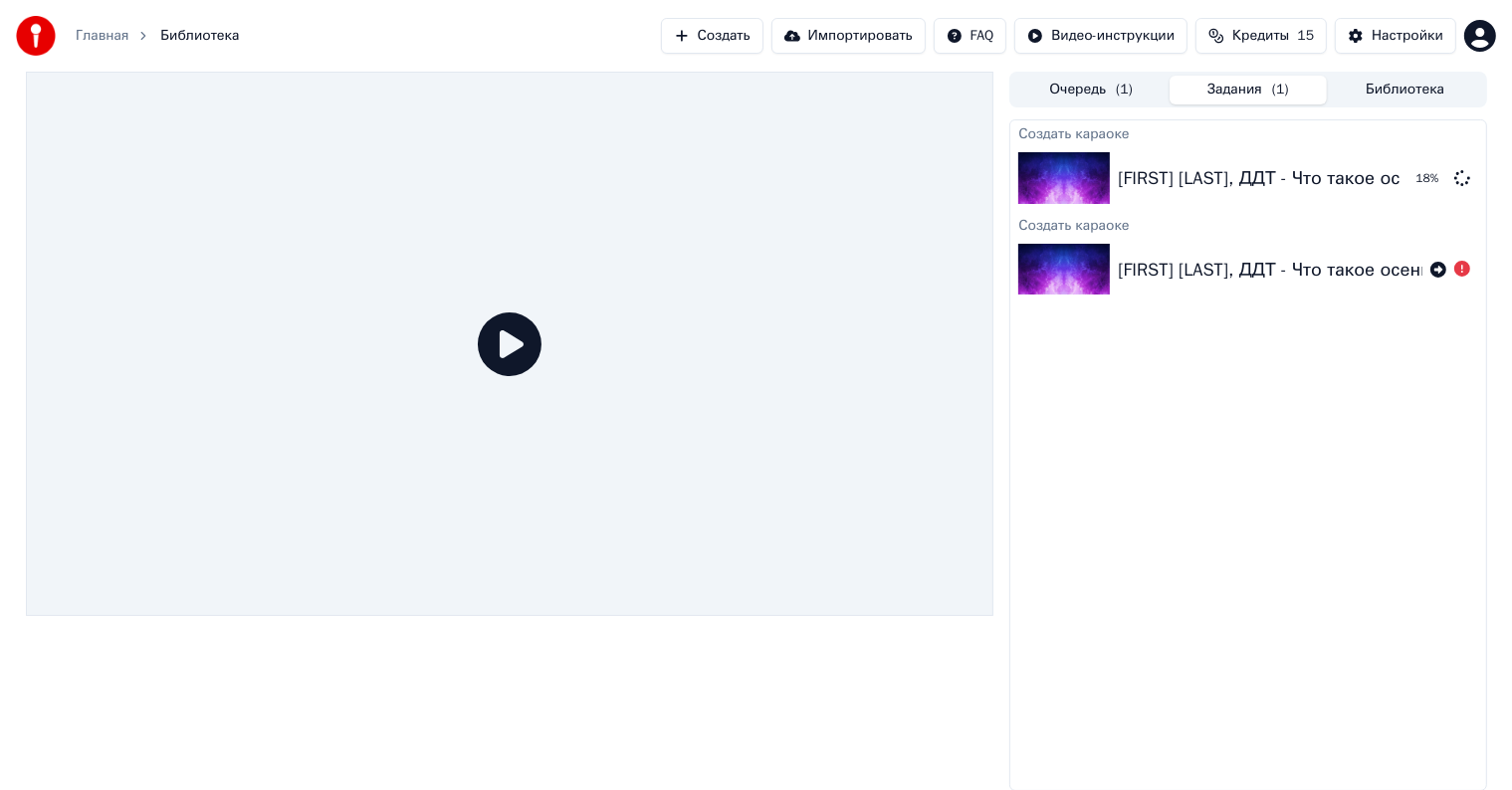 click on "Задания ( 1 )" at bounding box center (1248, 90) 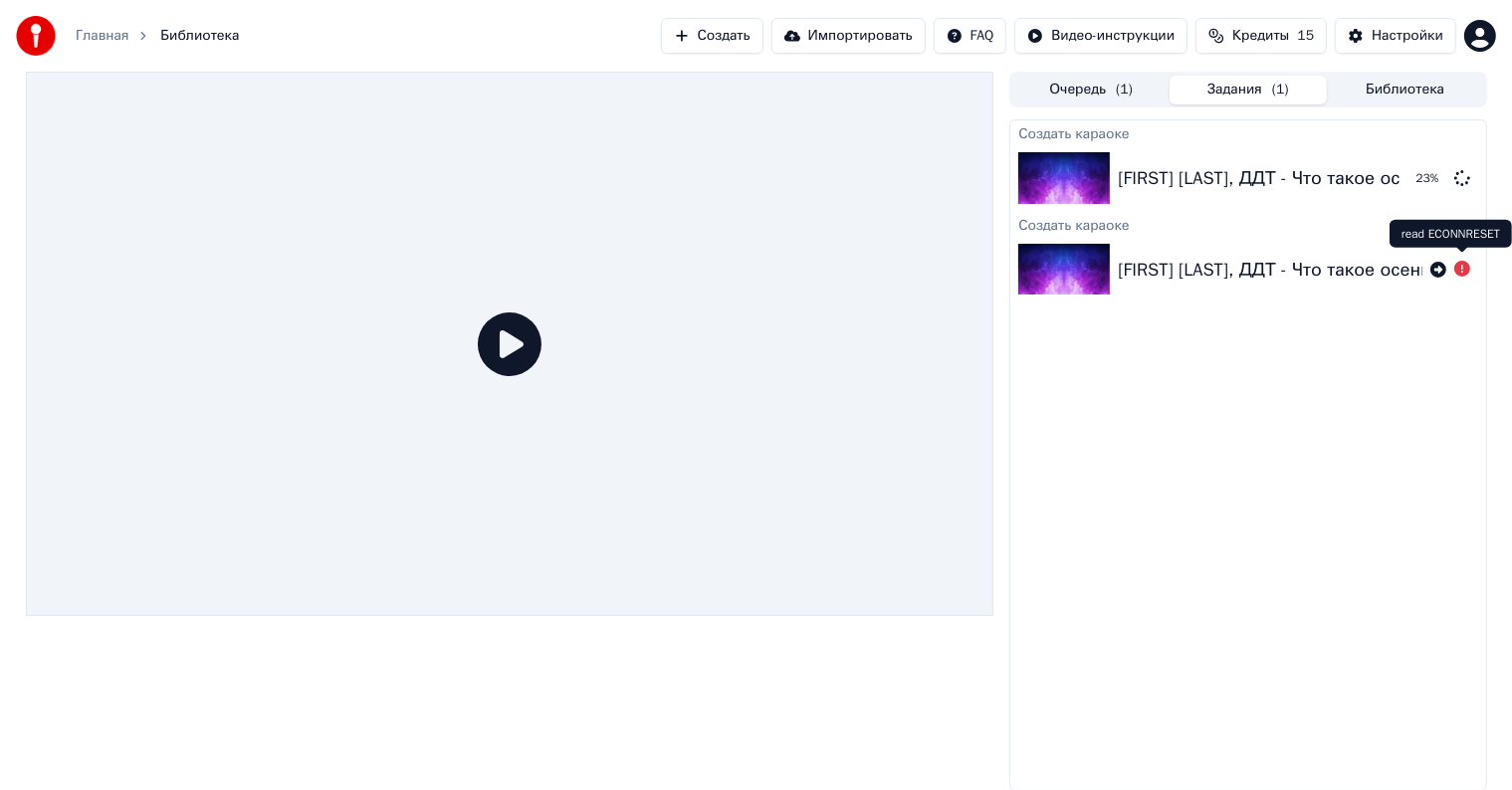 click 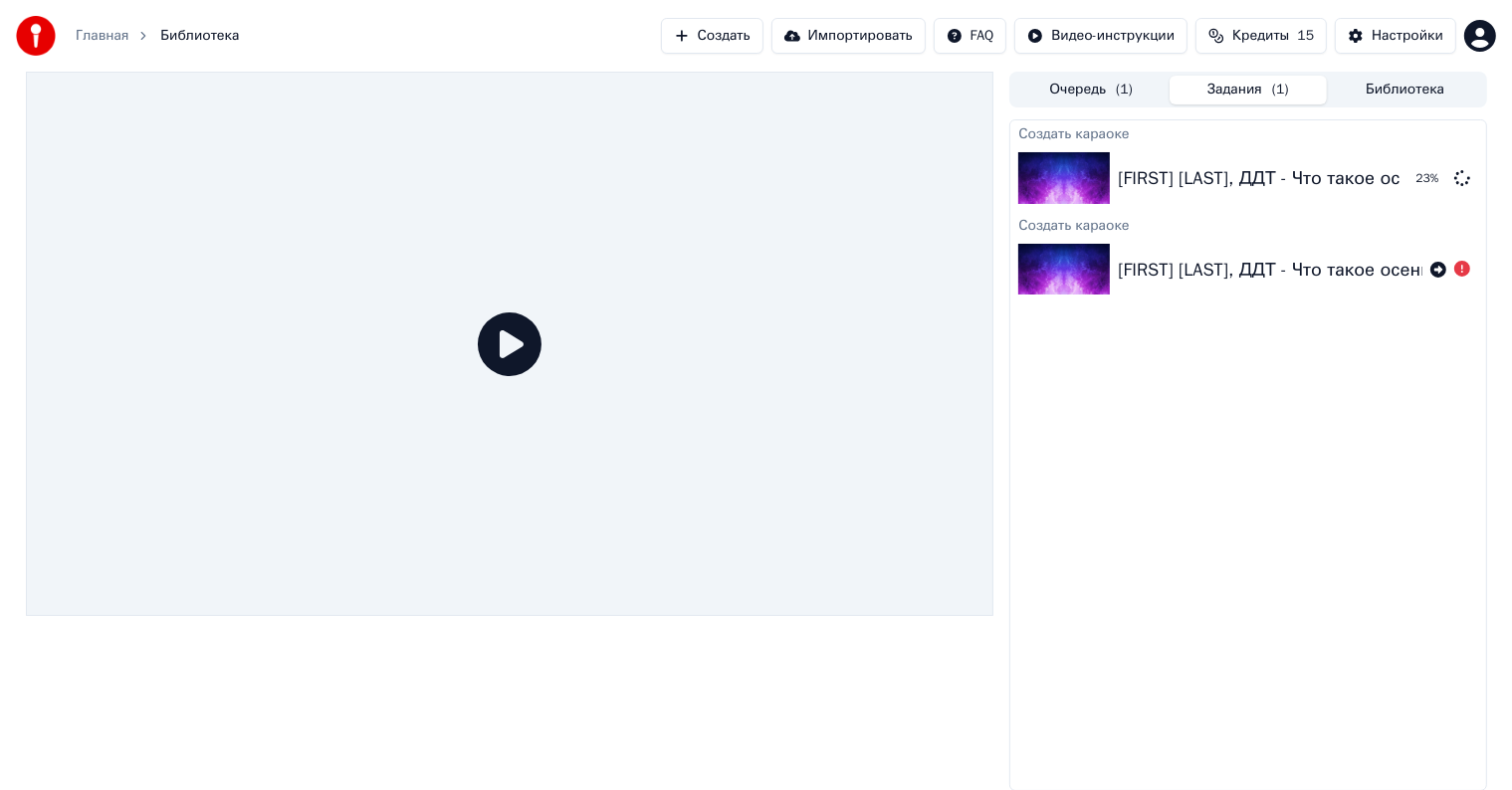 click 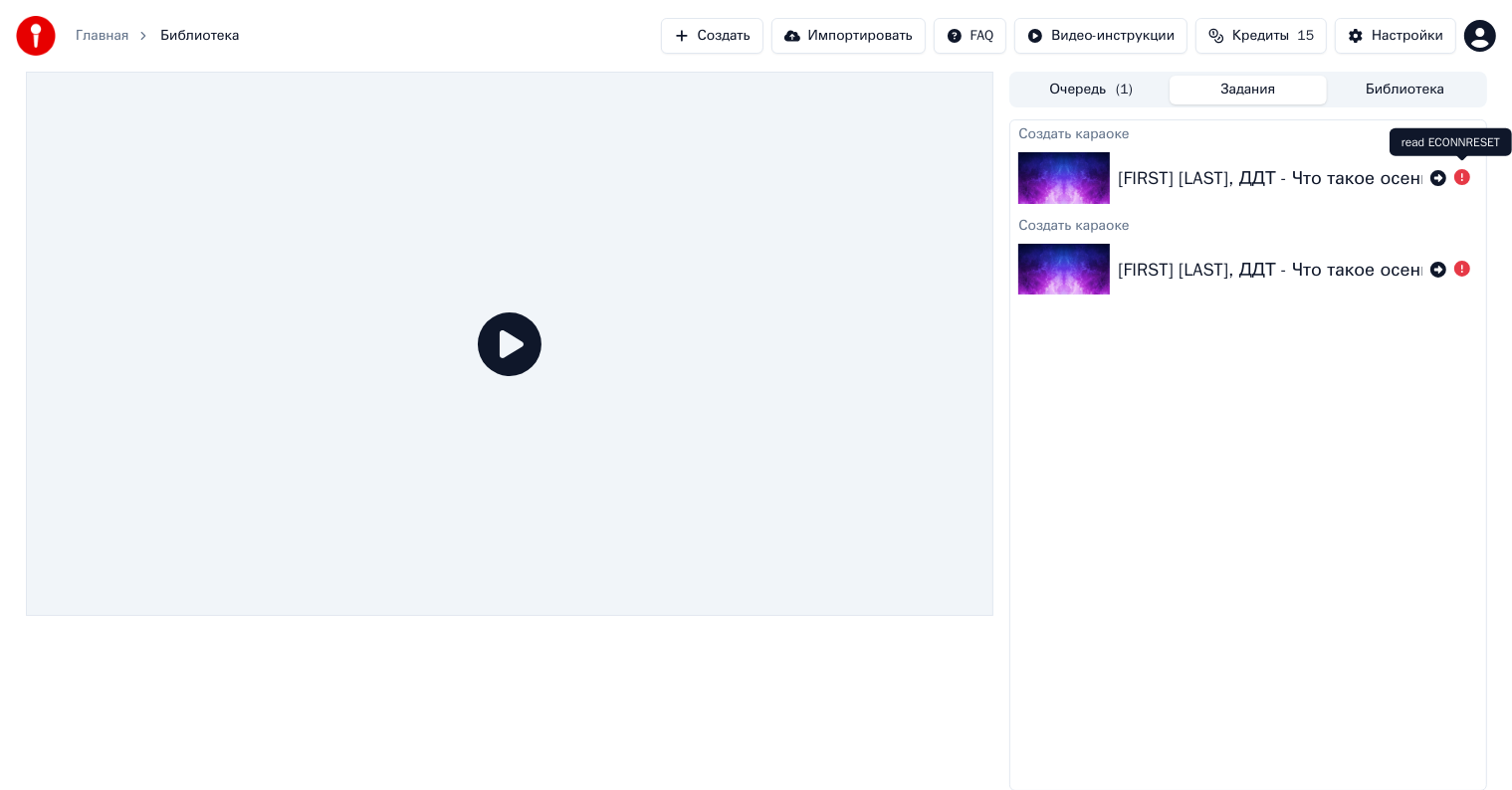 click 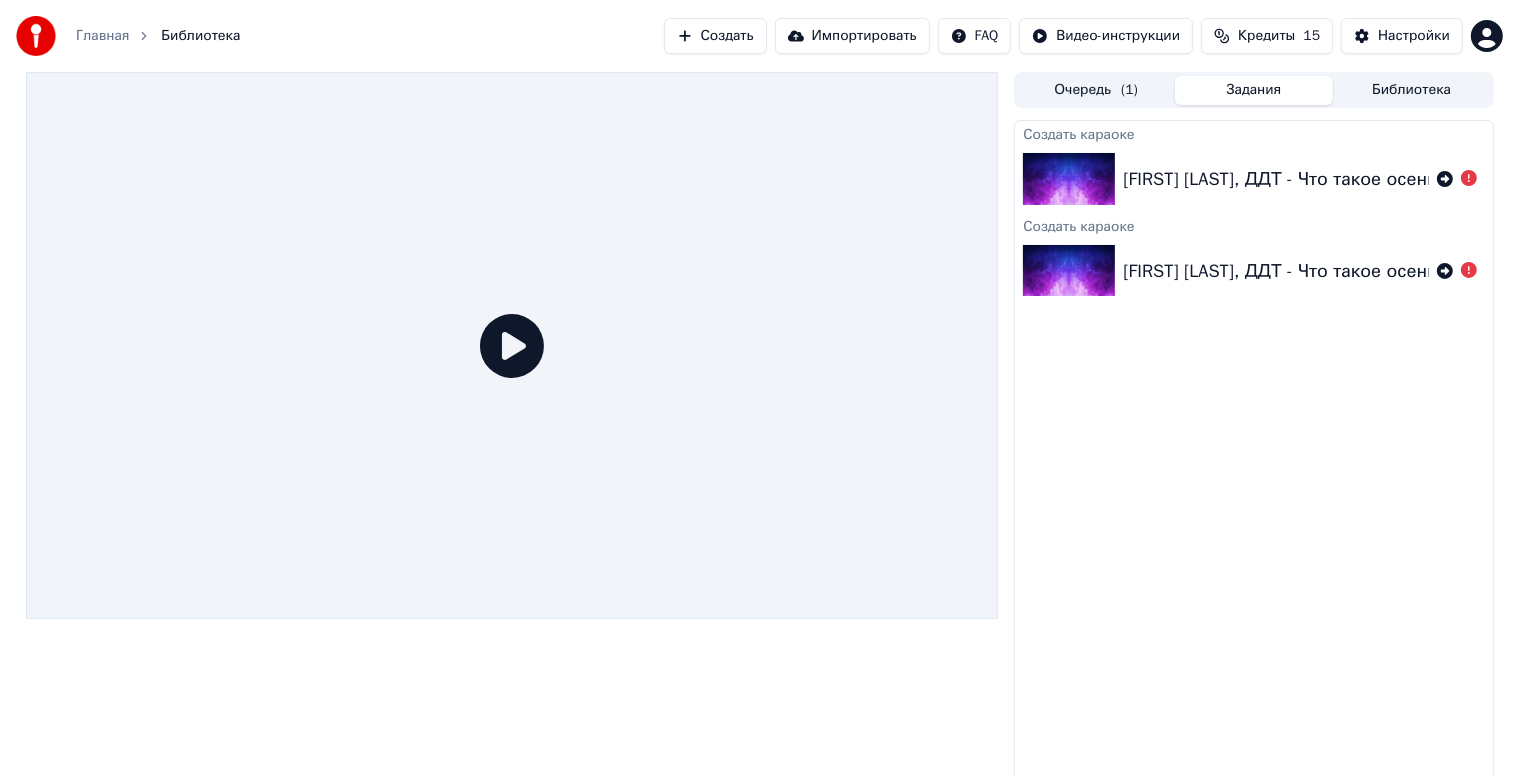 click on "Библиотека" at bounding box center (1412, 90) 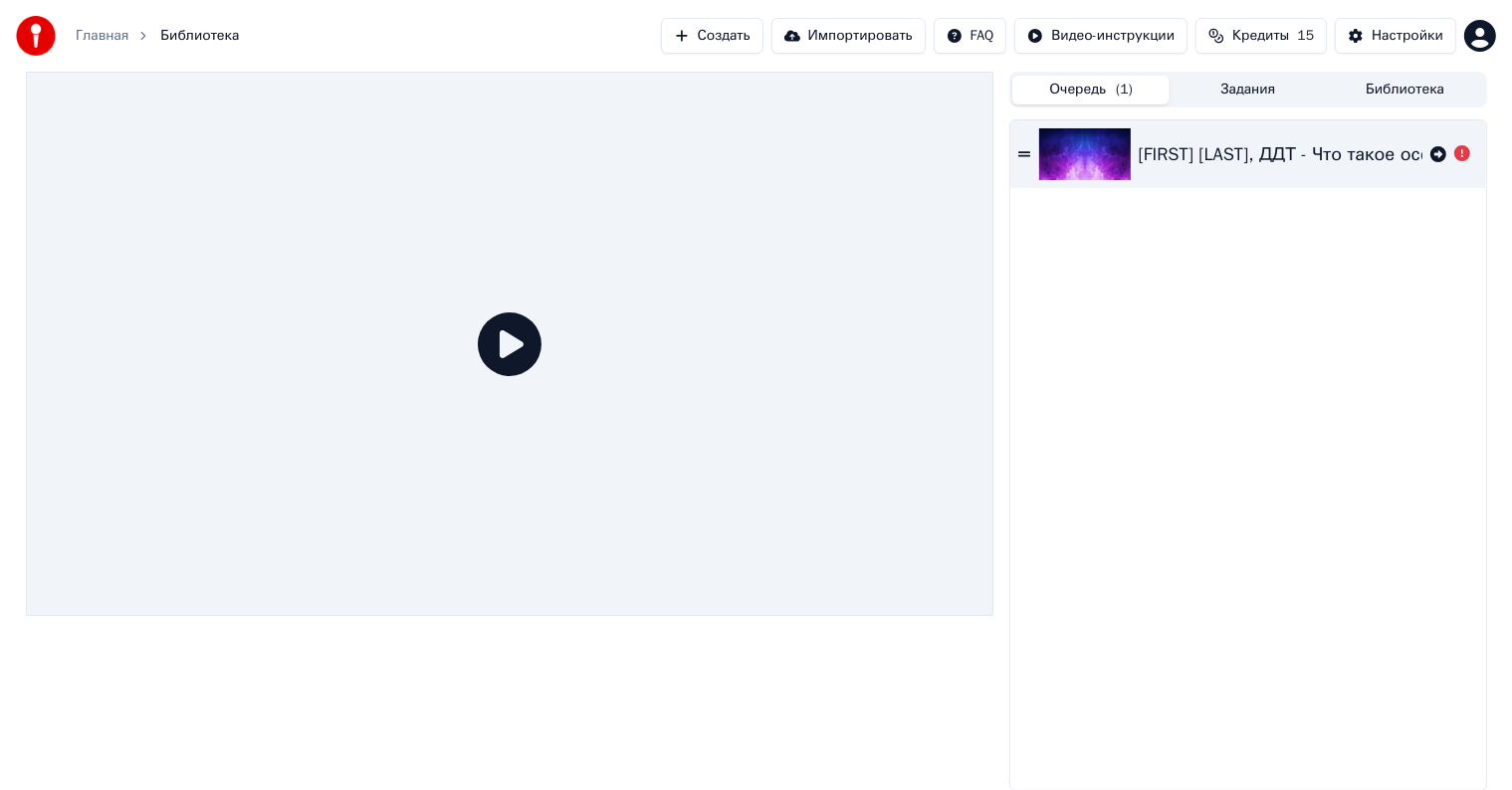 click on "Очередь ( 1 )" at bounding box center (1091, 90) 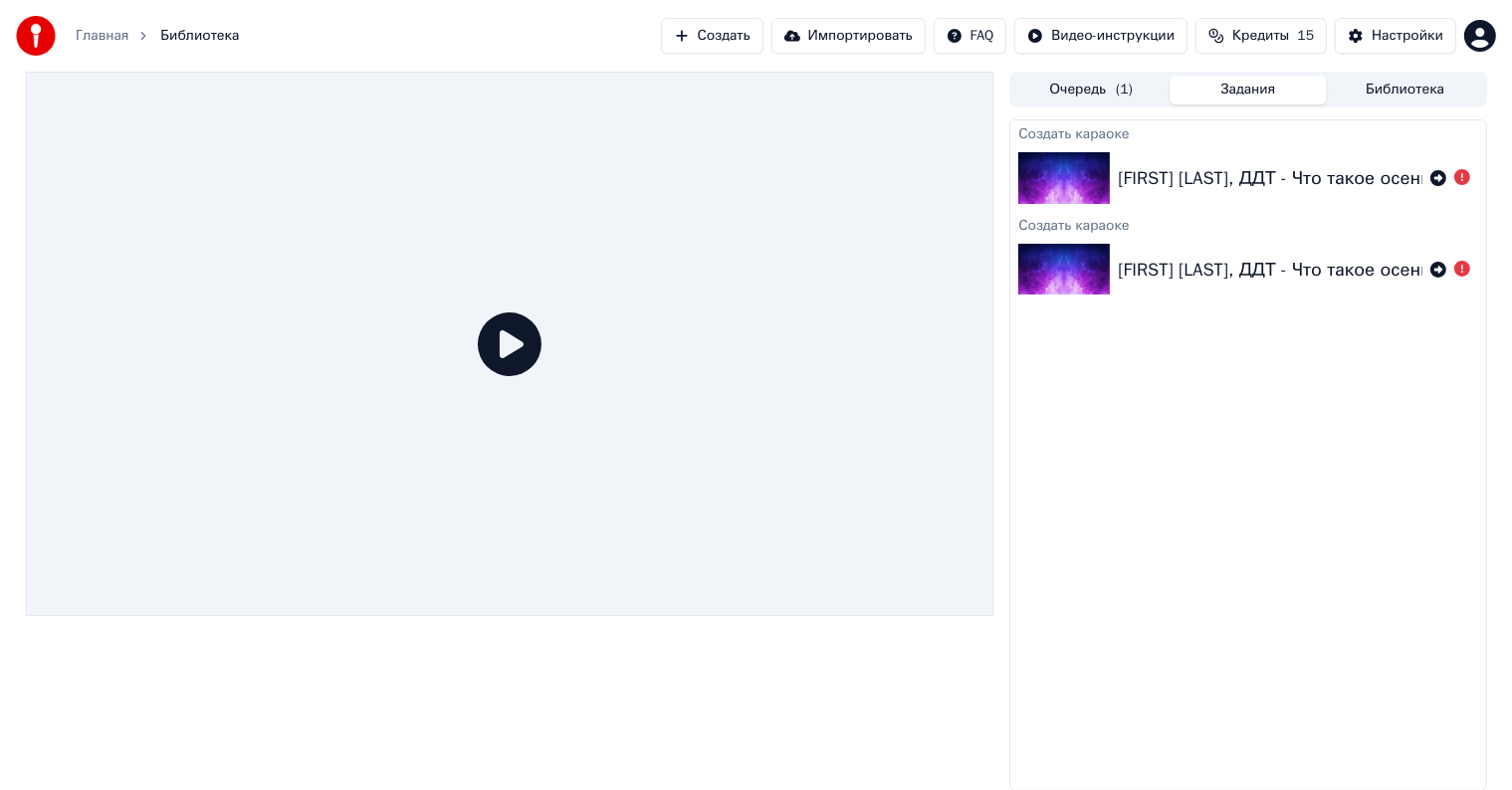 click on "Задания" at bounding box center [1248, 90] 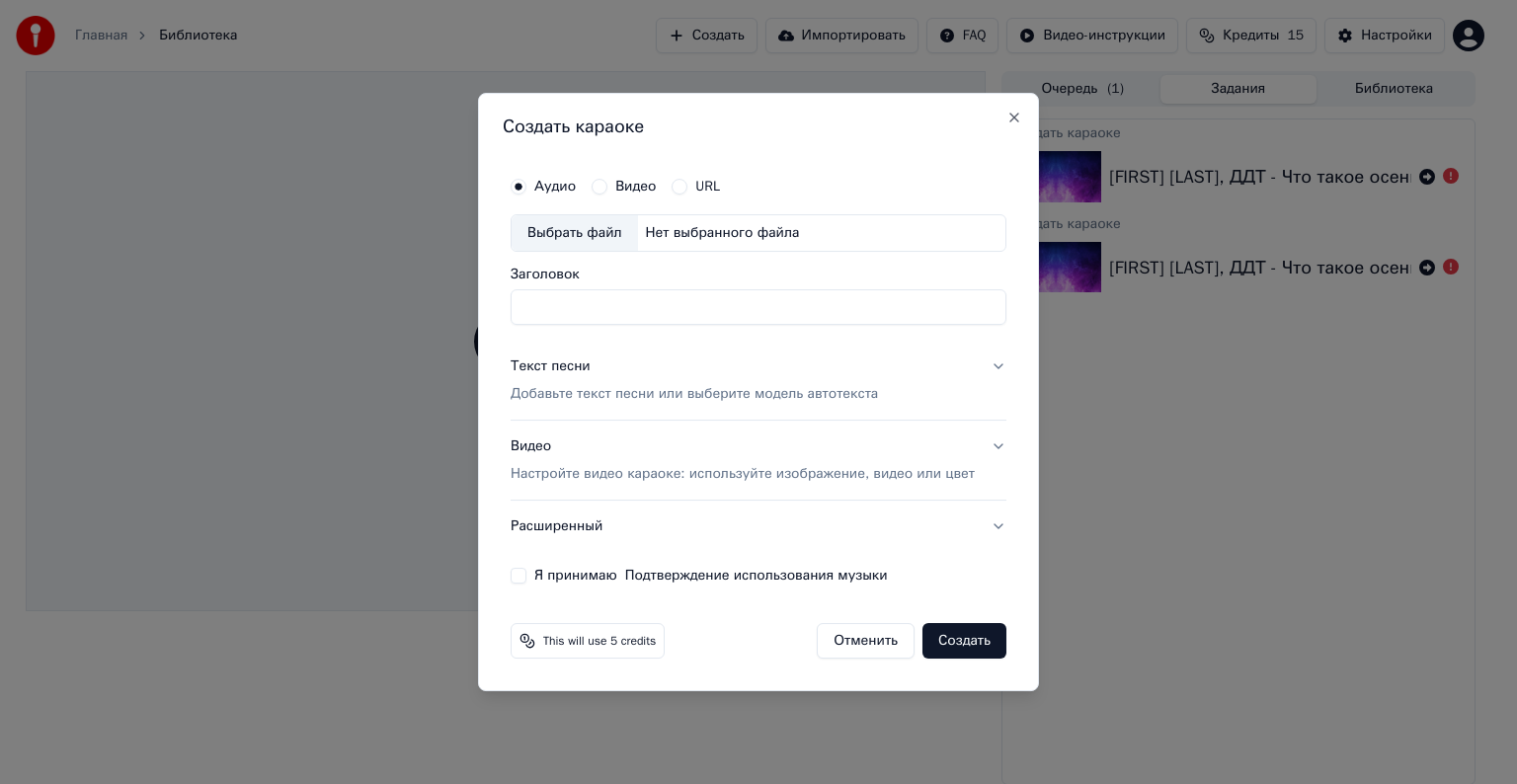 click on "Выбрать файл" at bounding box center [575, 233] 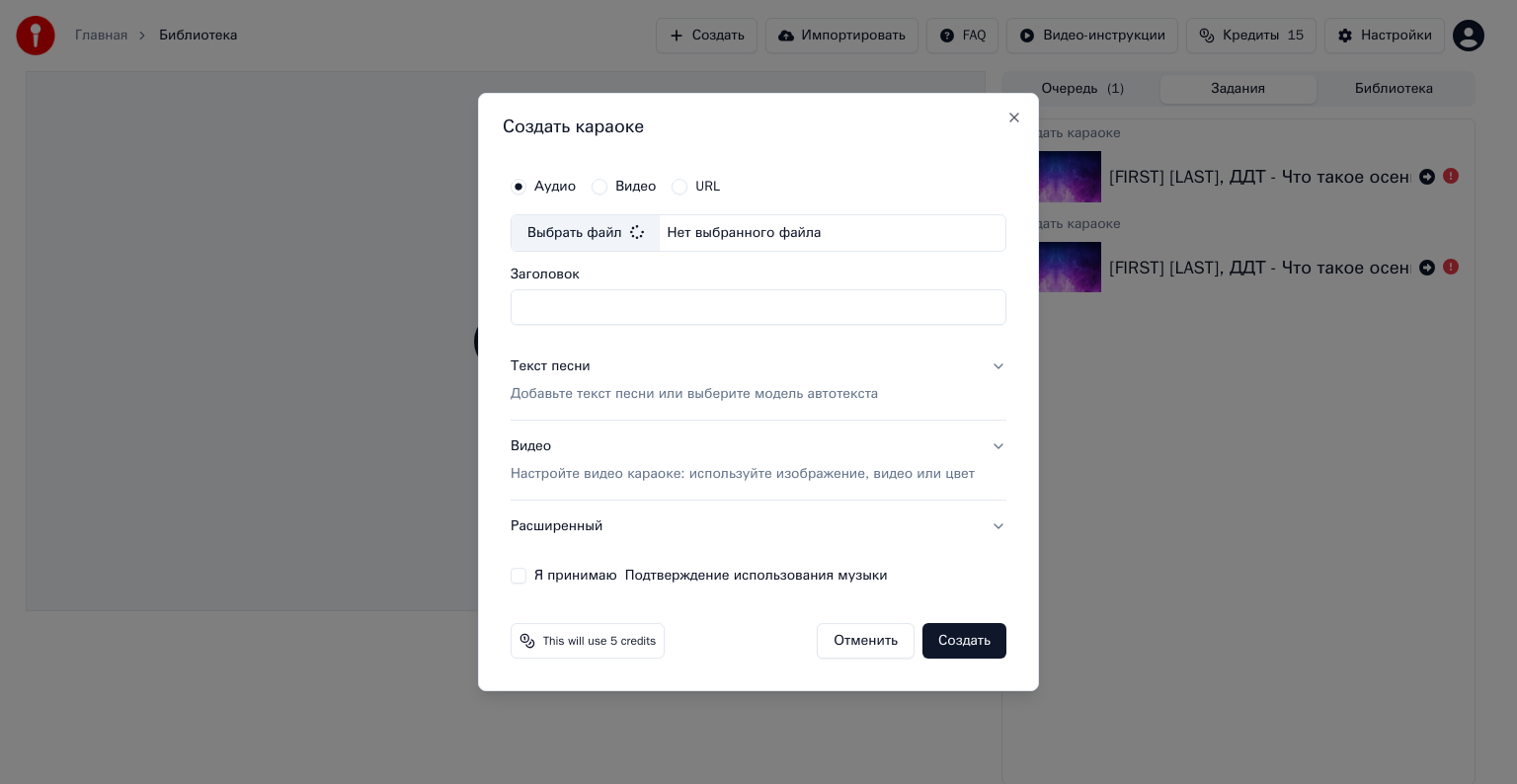 type on "**********" 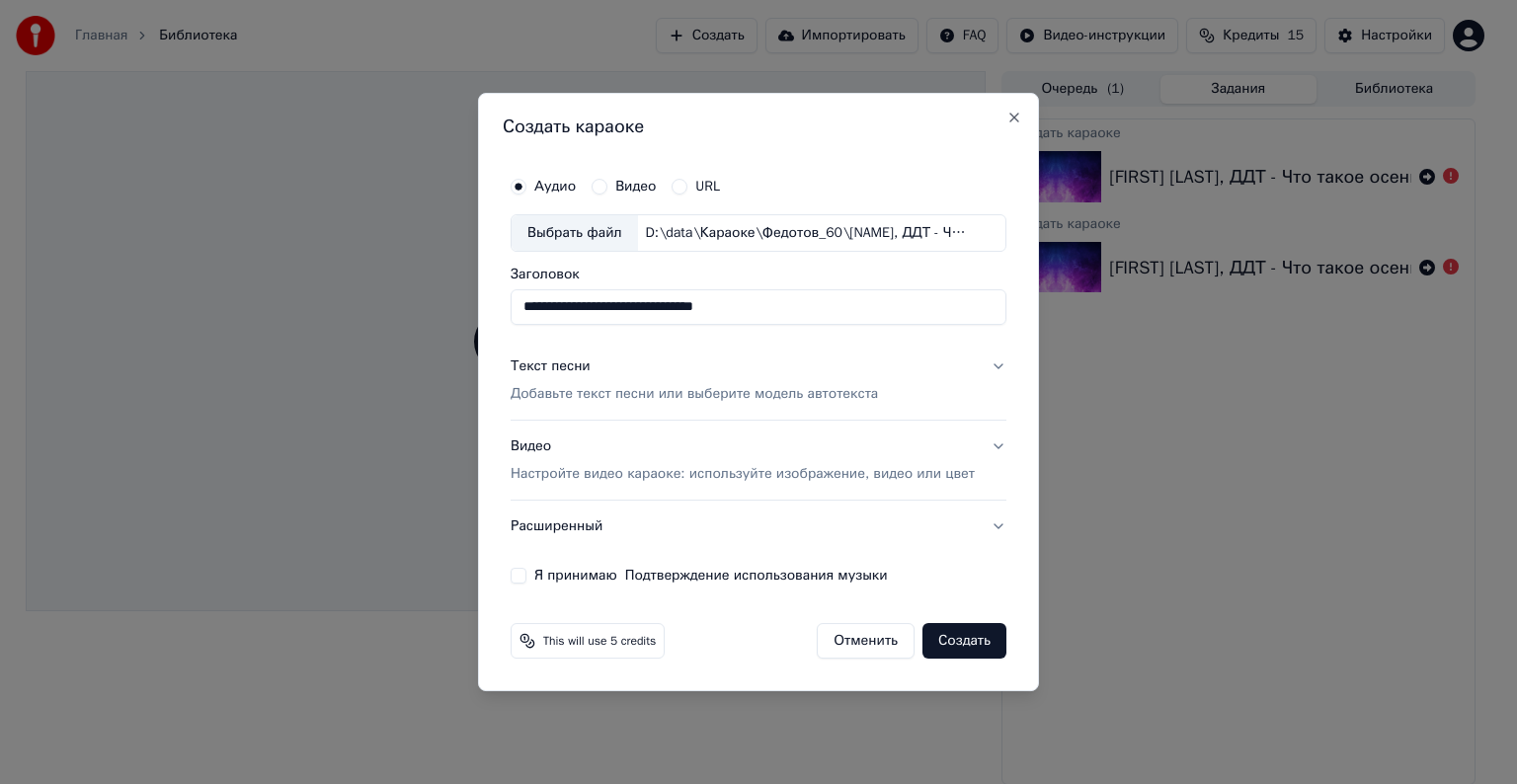 click on "Добавьте текст песни или выберите модель автотекста" at bounding box center [694, 394] 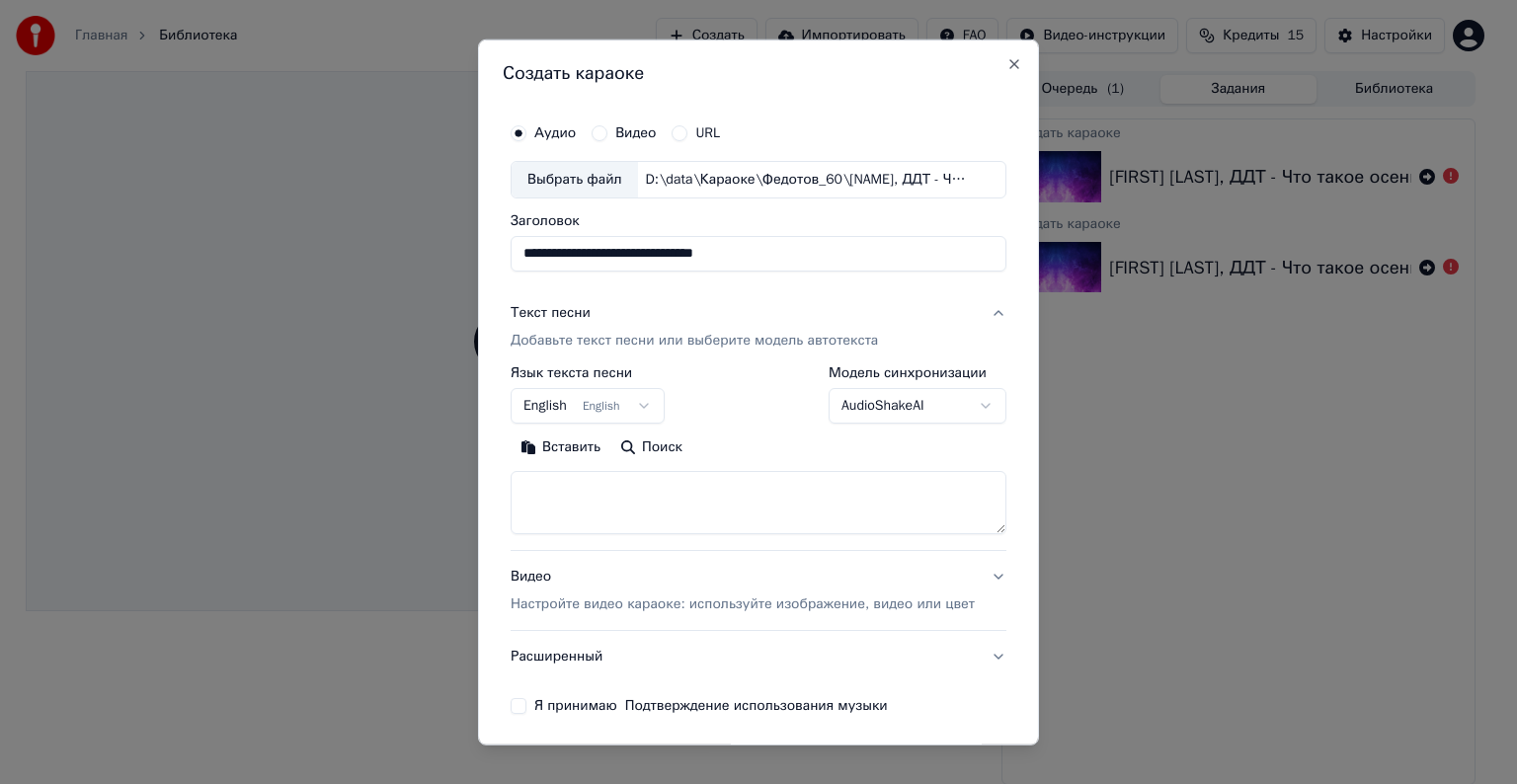 click at bounding box center (758, 503) 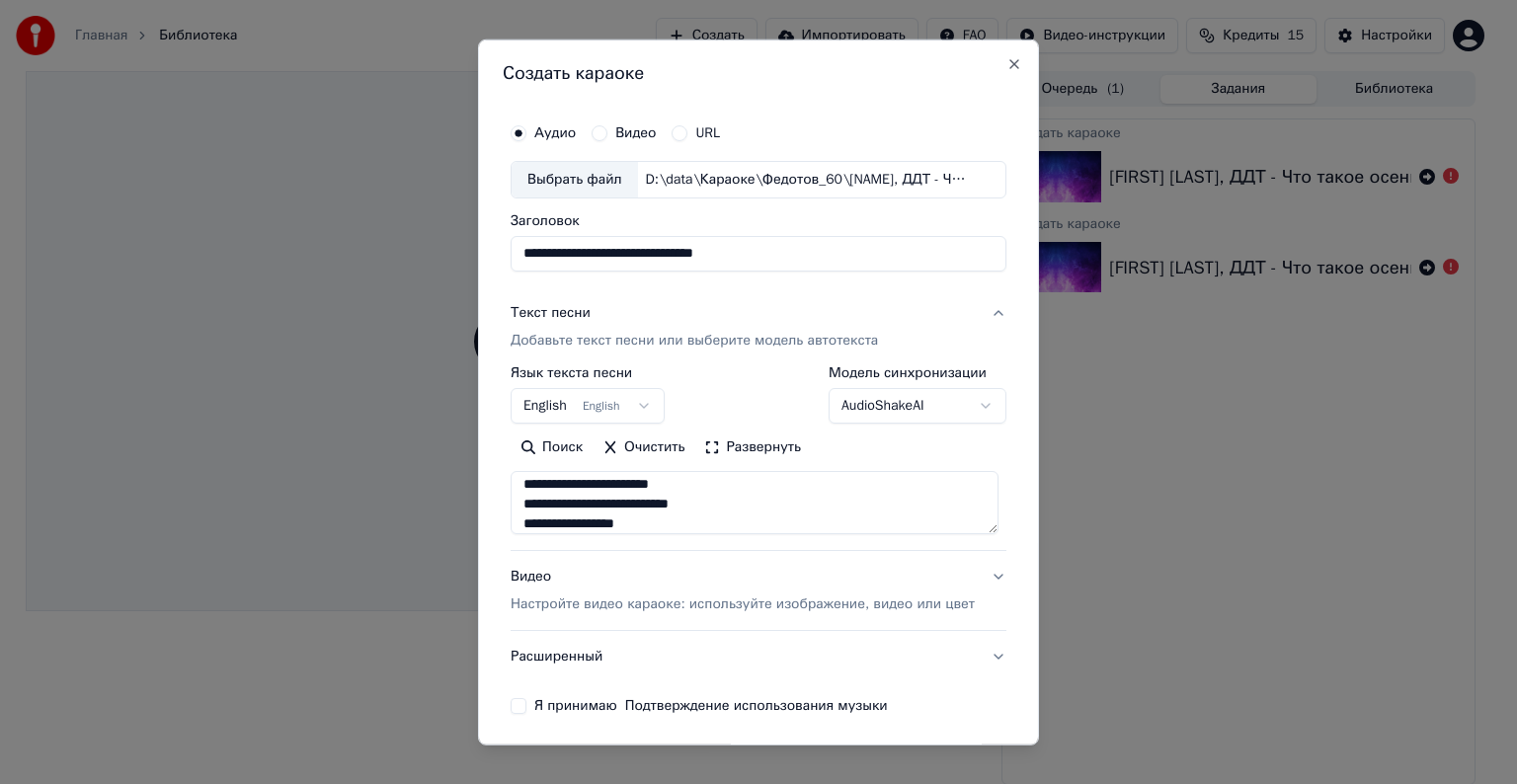 scroll, scrollTop: 743, scrollLeft: 0, axis: vertical 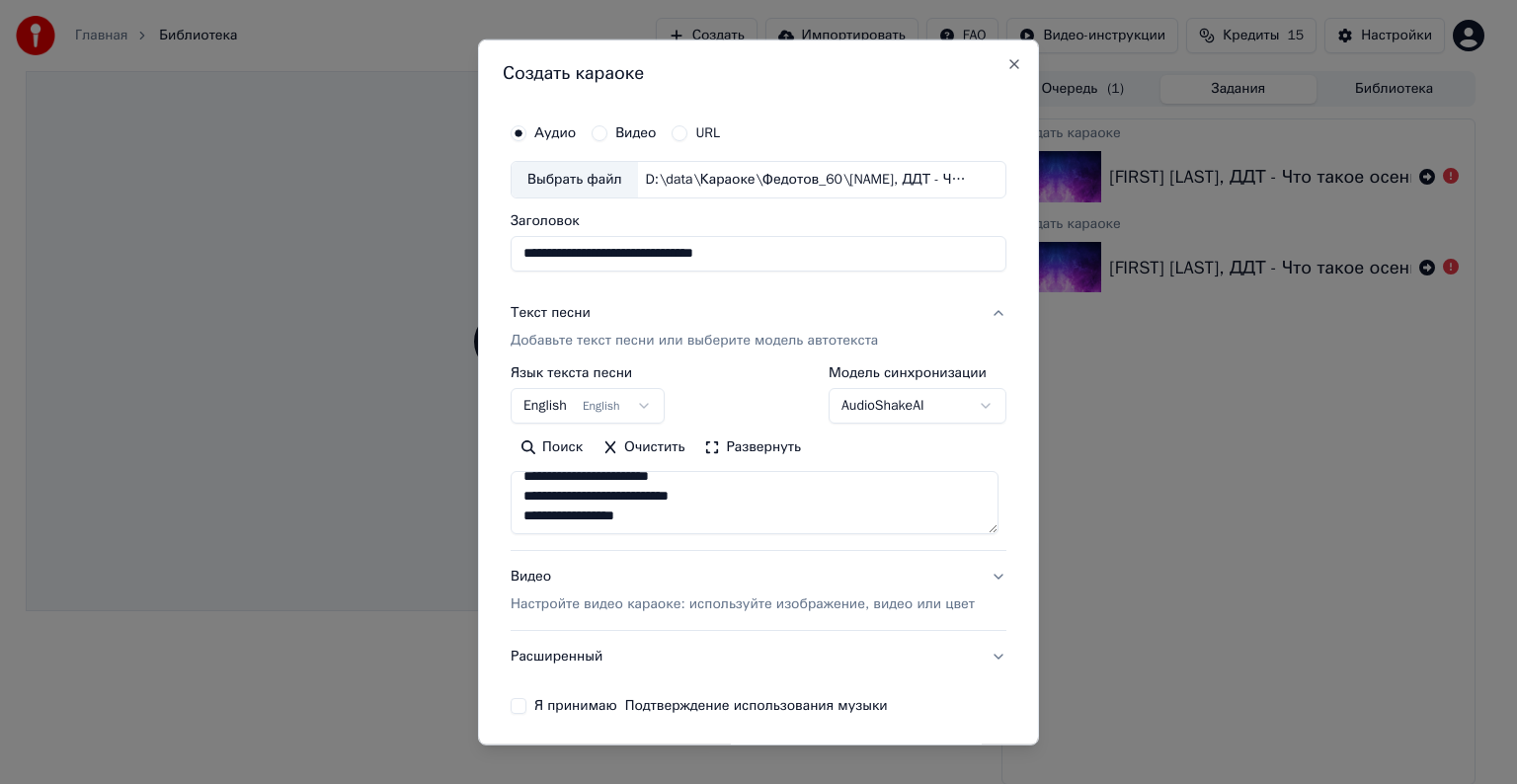 click at bounding box center (755, 503) 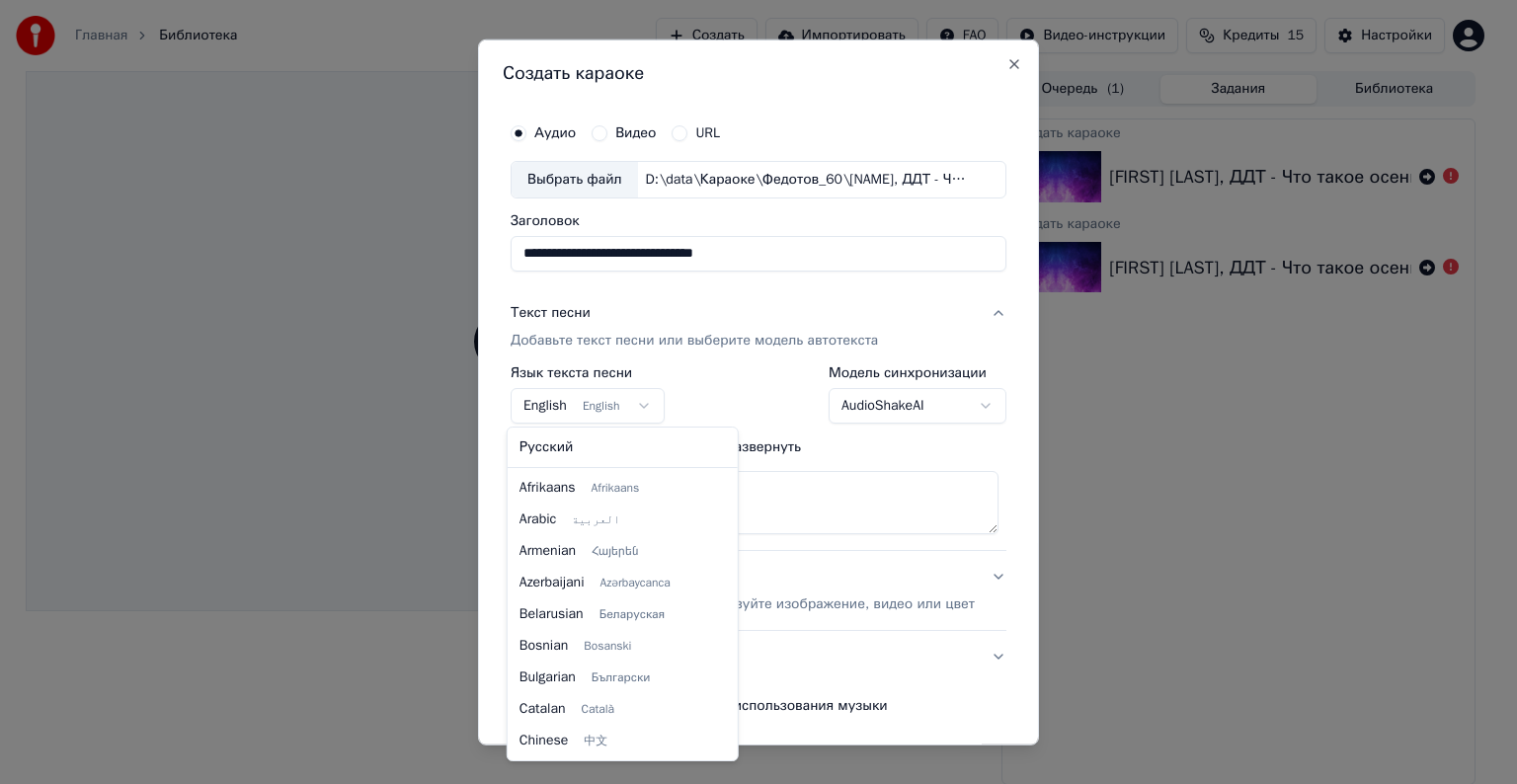 scroll, scrollTop: 158, scrollLeft: 0, axis: vertical 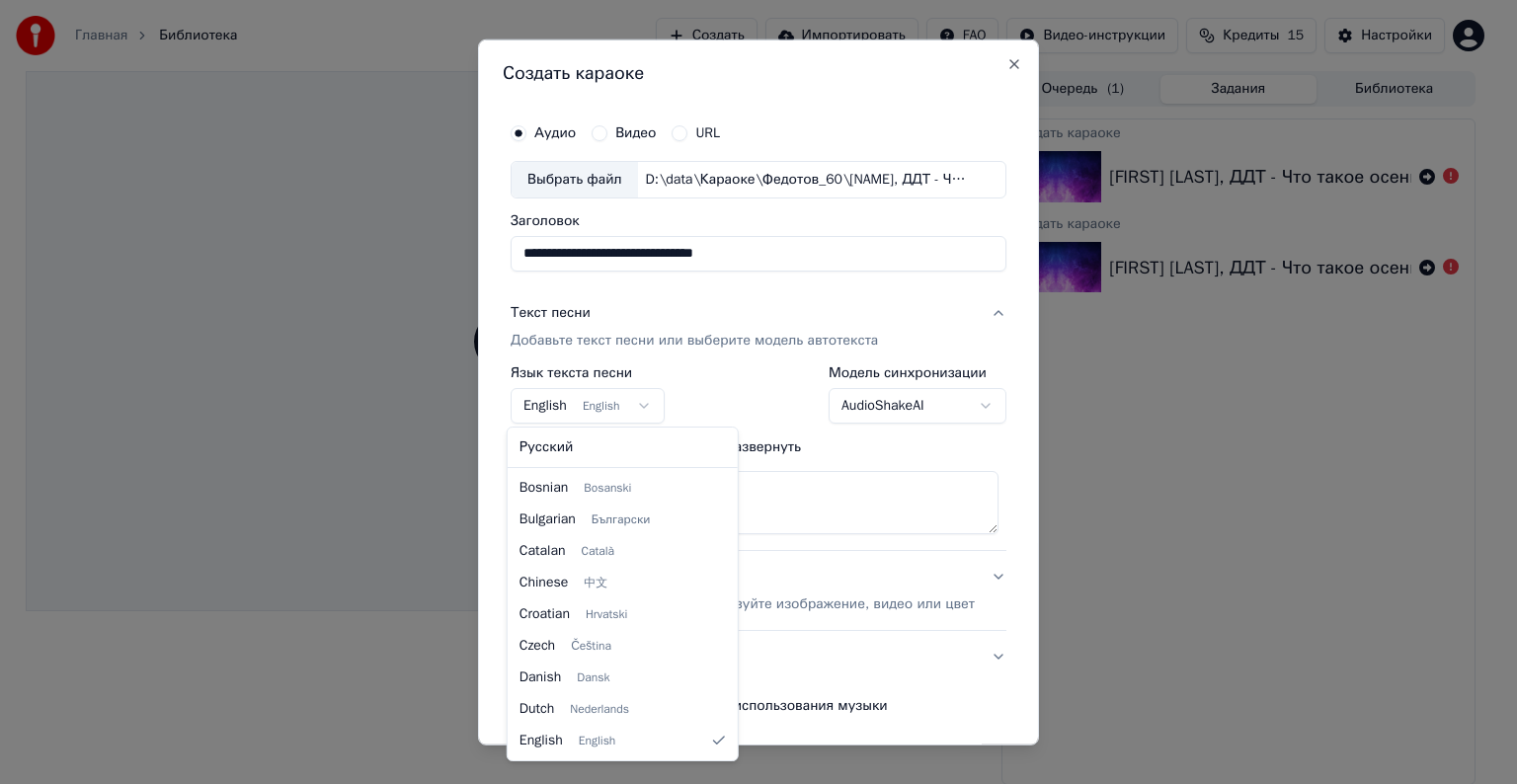 select on "**" 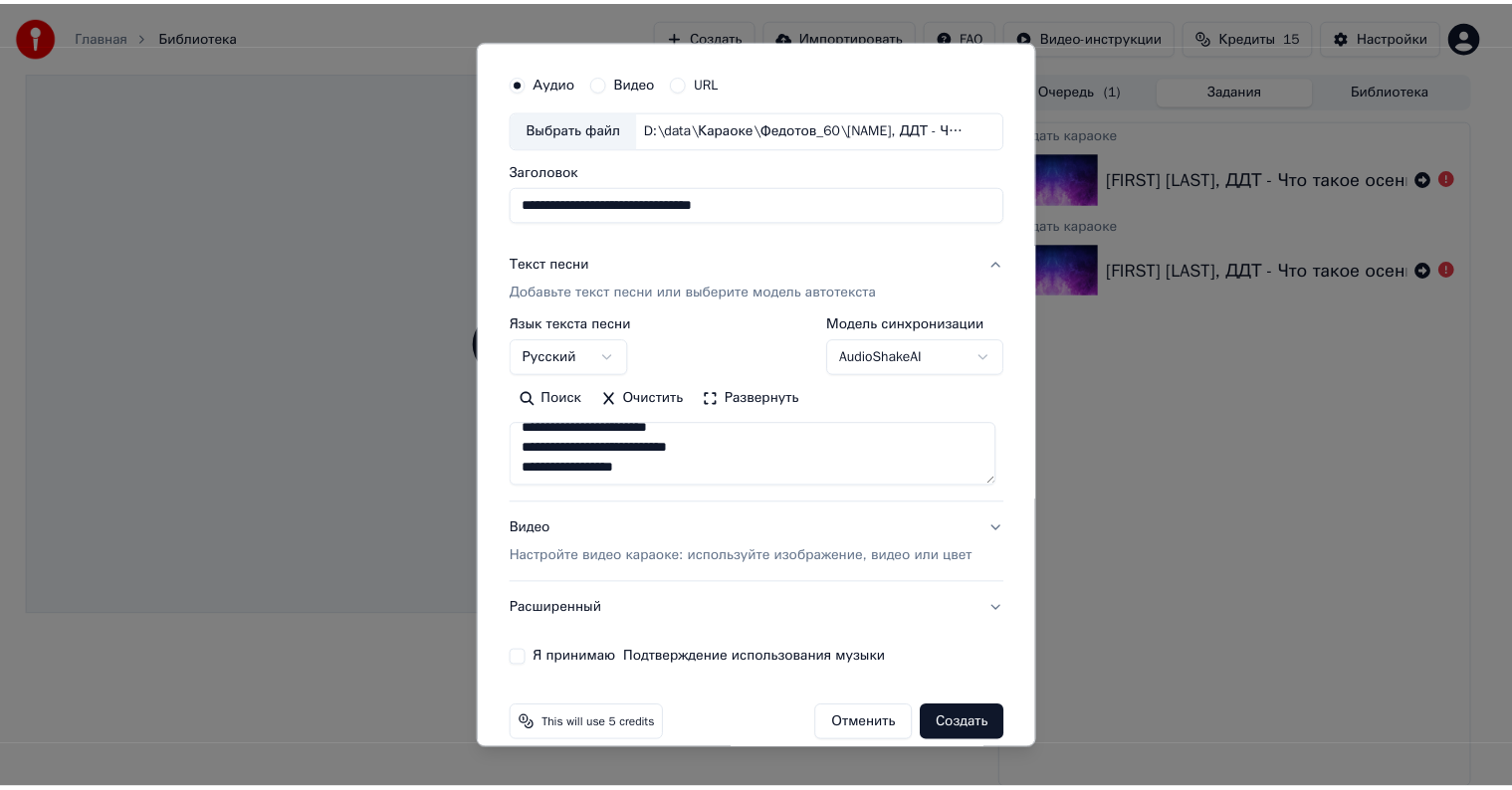 scroll, scrollTop: 76, scrollLeft: 0, axis: vertical 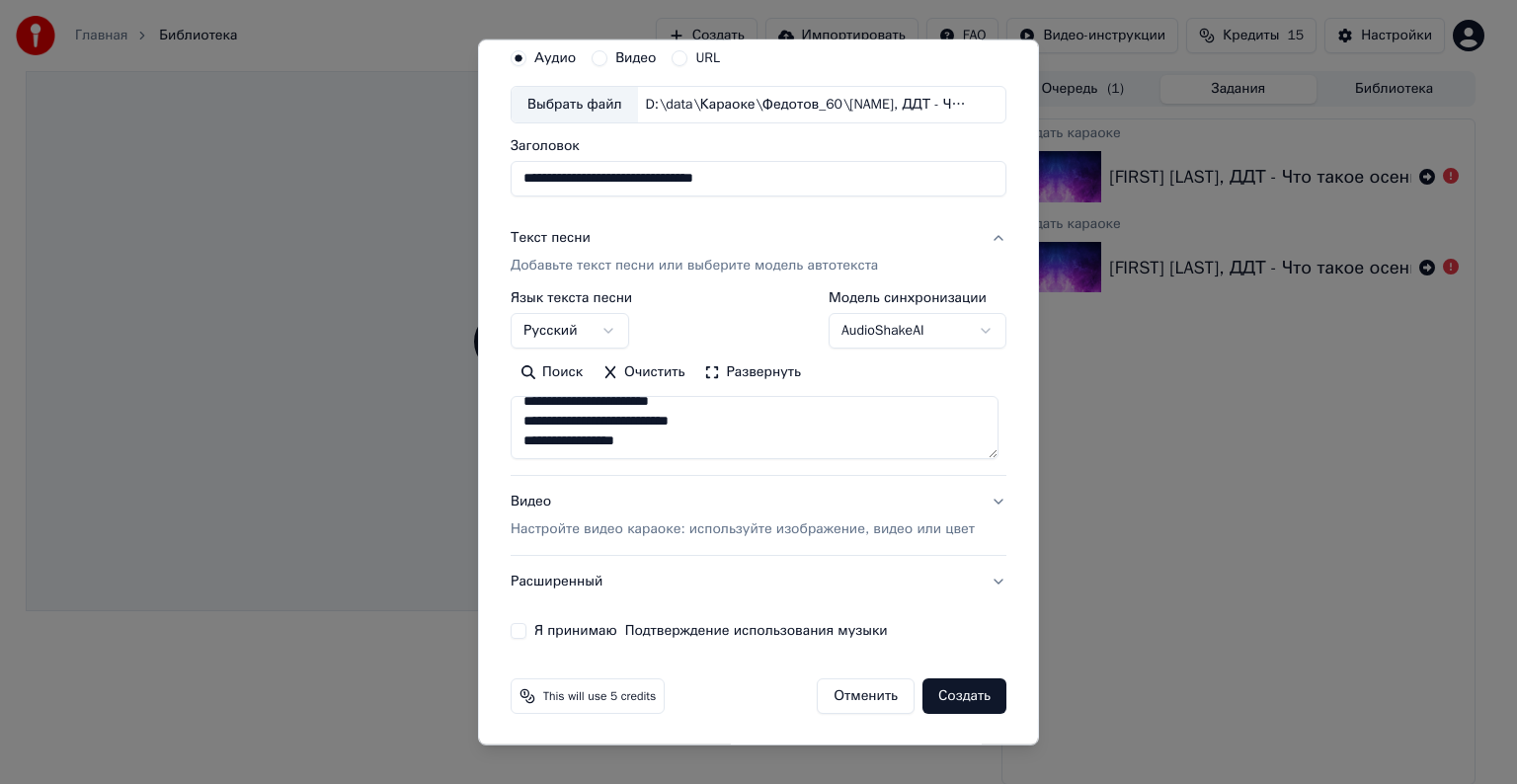 click on "Я принимаю   Подтверждение использования музыки" at bounding box center [519, 631] 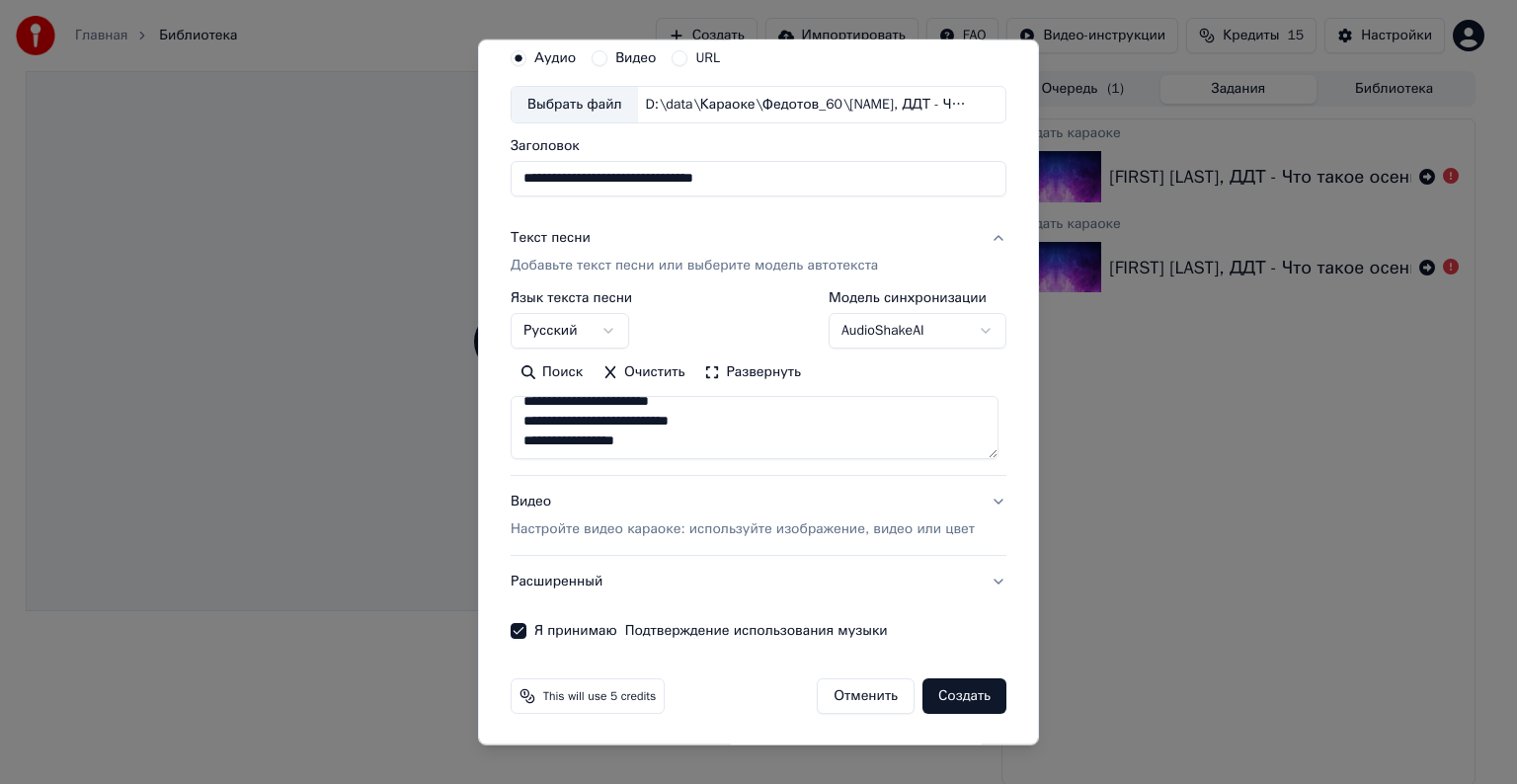 click on "Создать" at bounding box center [964, 696] 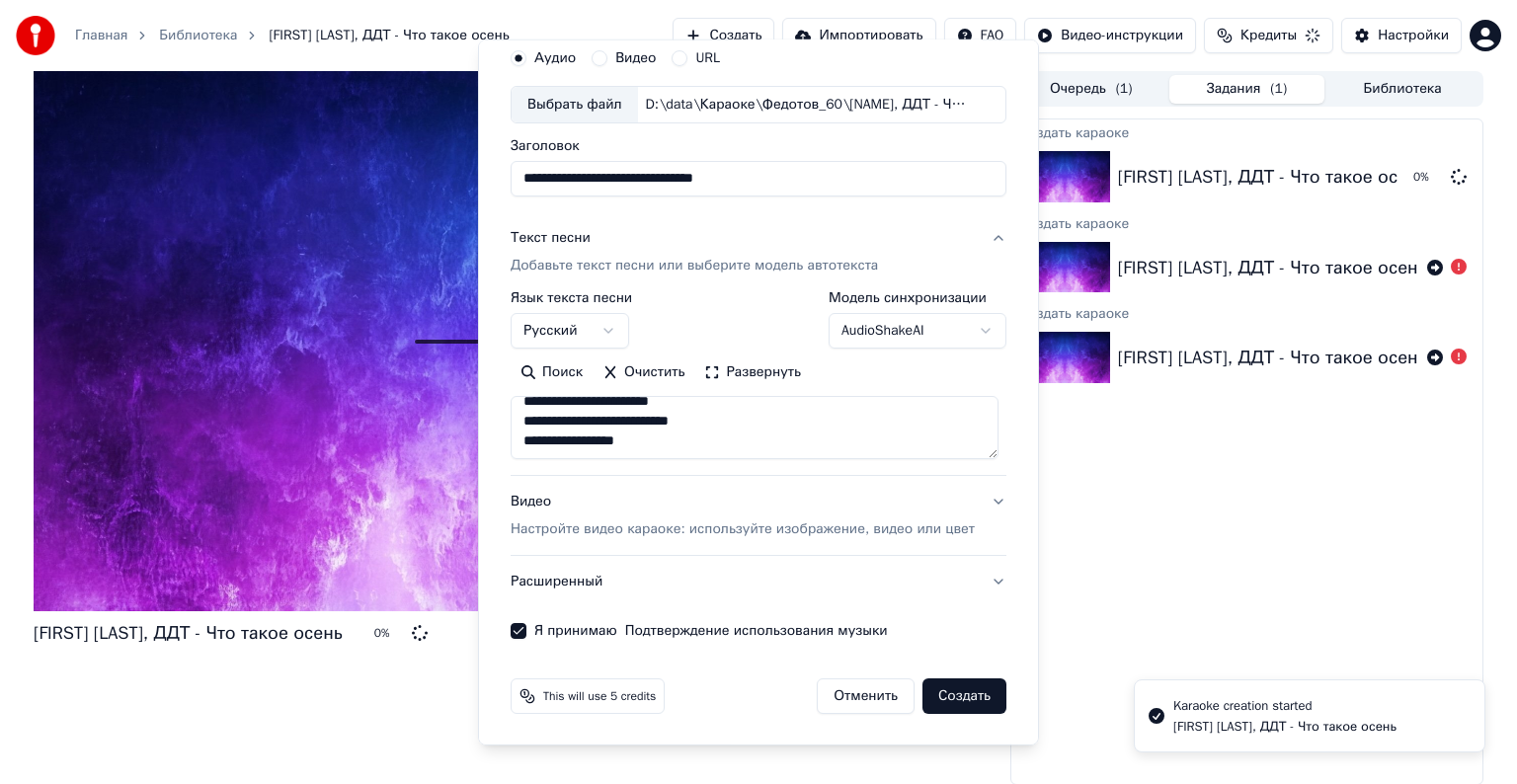 select 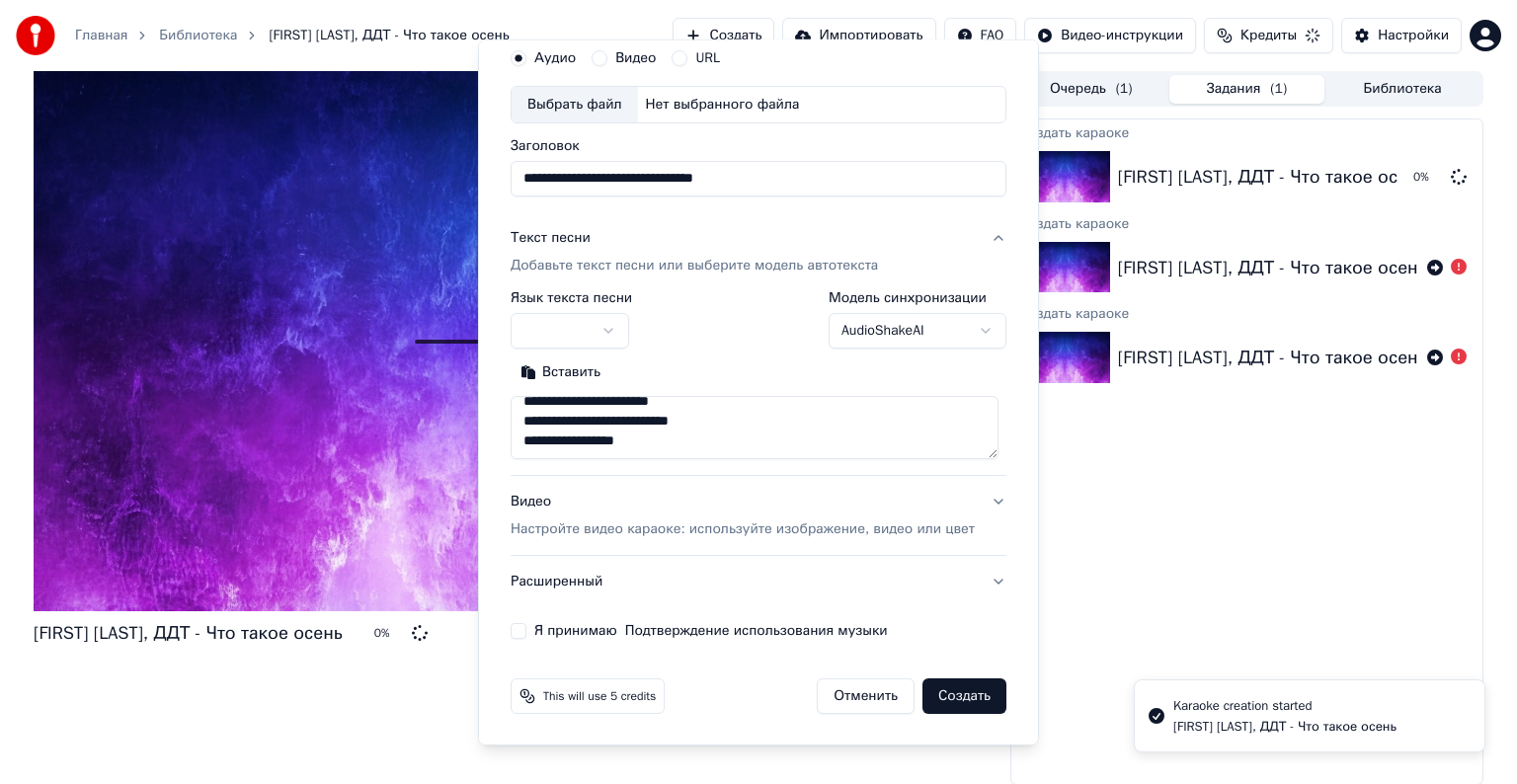 type 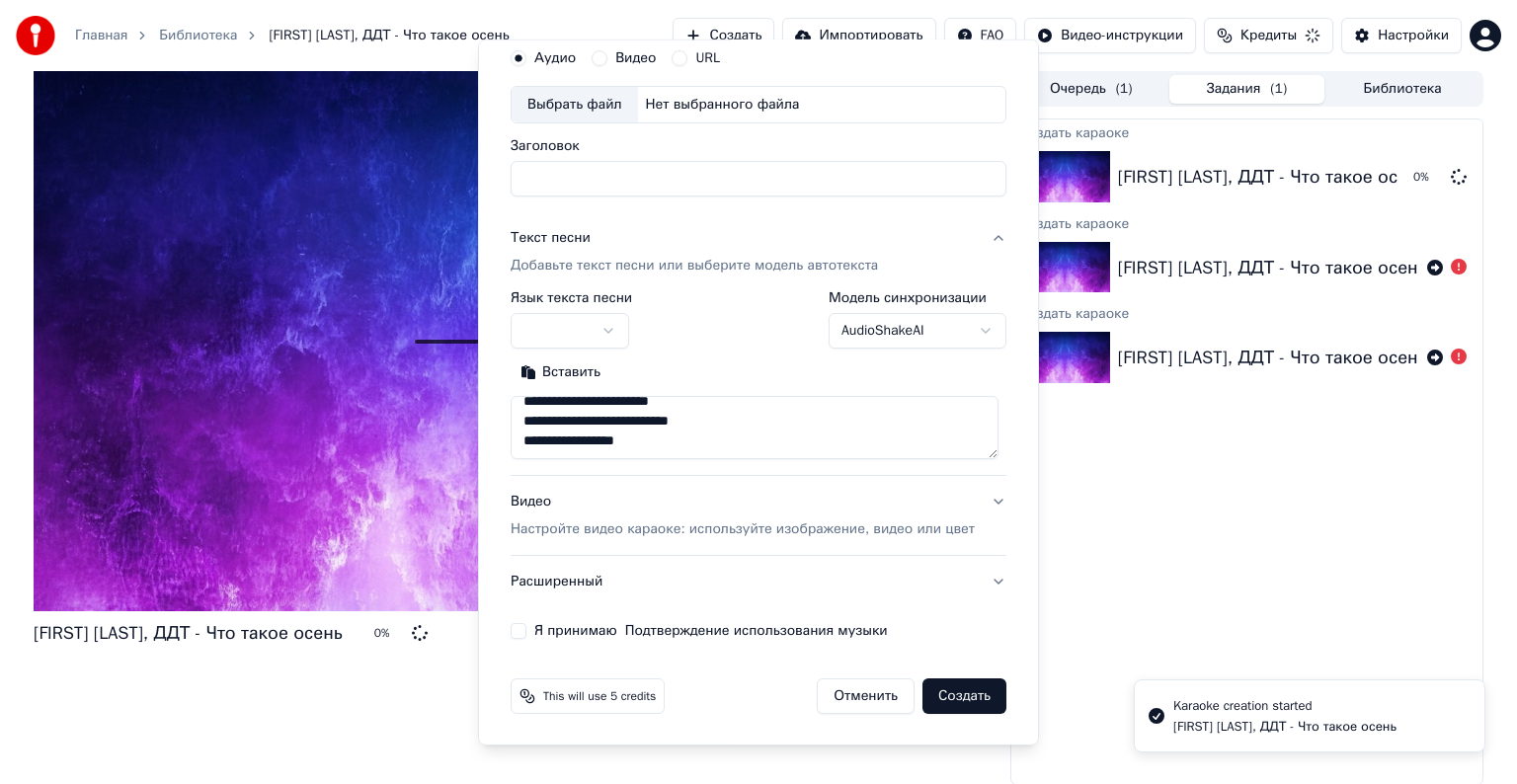 type 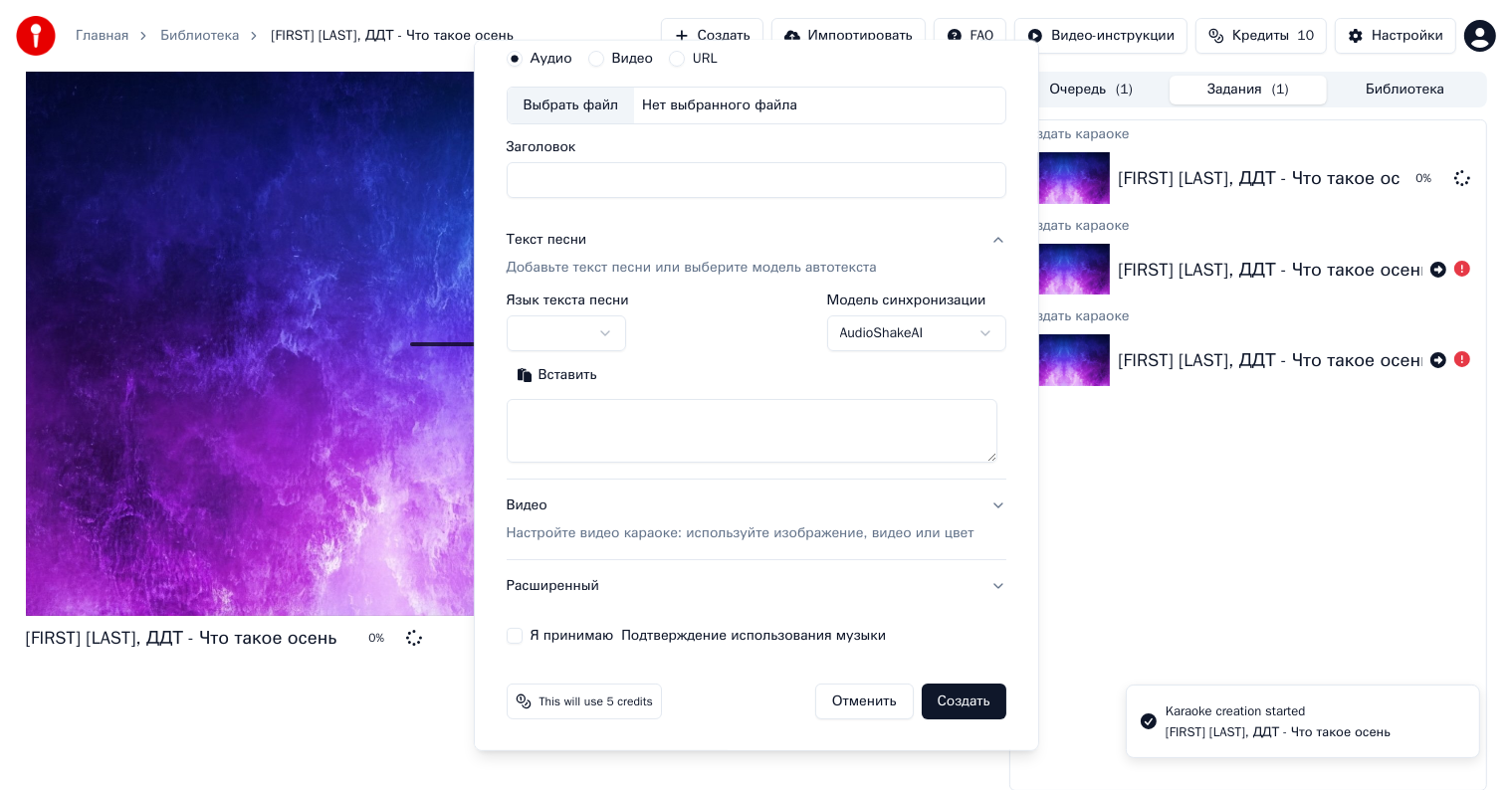 scroll, scrollTop: 0, scrollLeft: 0, axis: both 